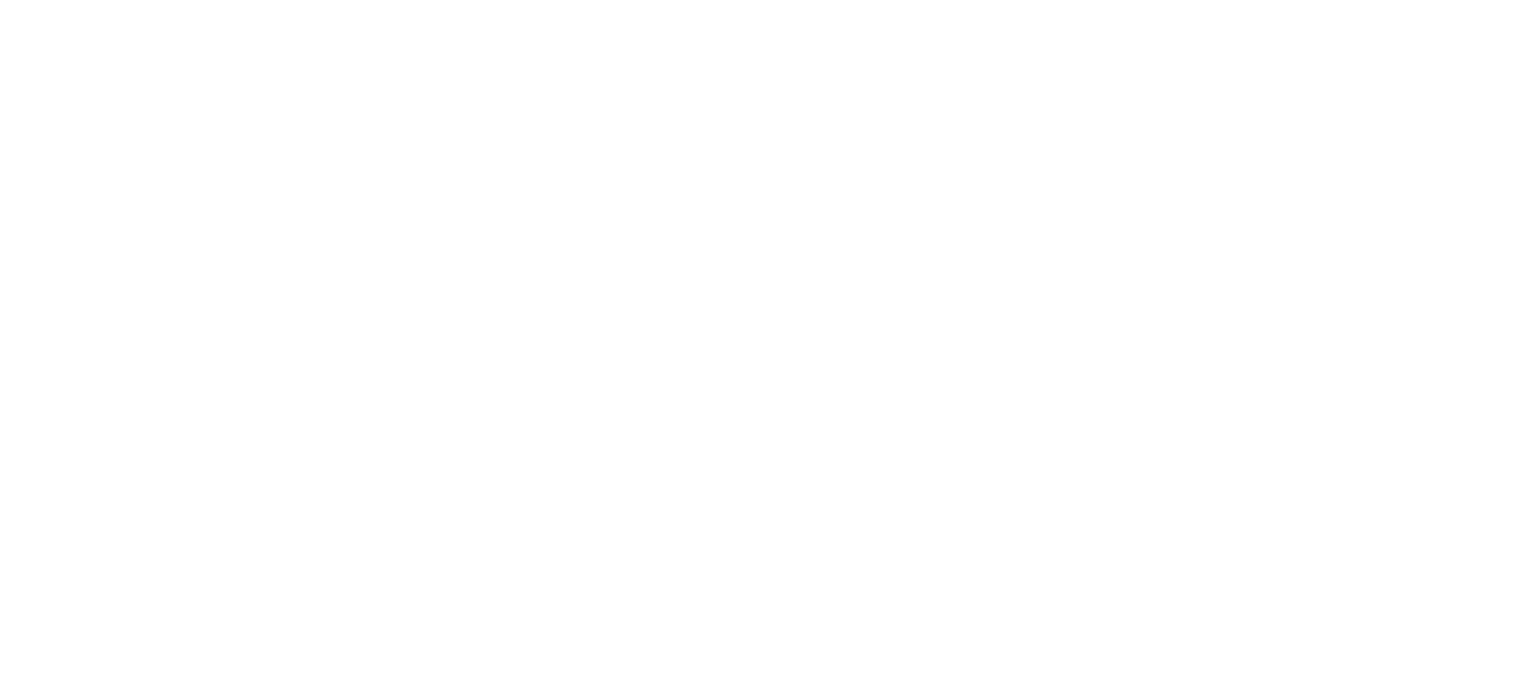 scroll, scrollTop: 0, scrollLeft: 0, axis: both 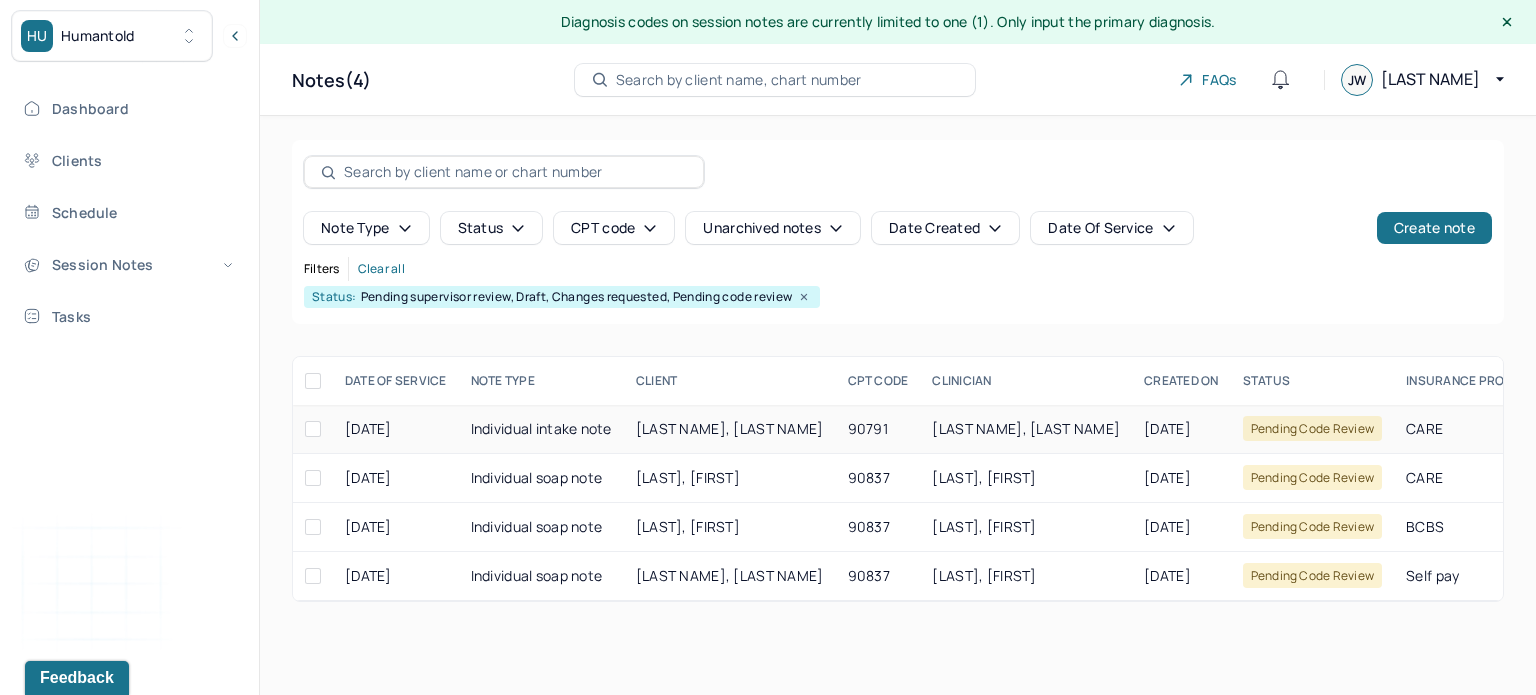 click on "[LAST NAME], [LAST NAME]" at bounding box center (730, 428) 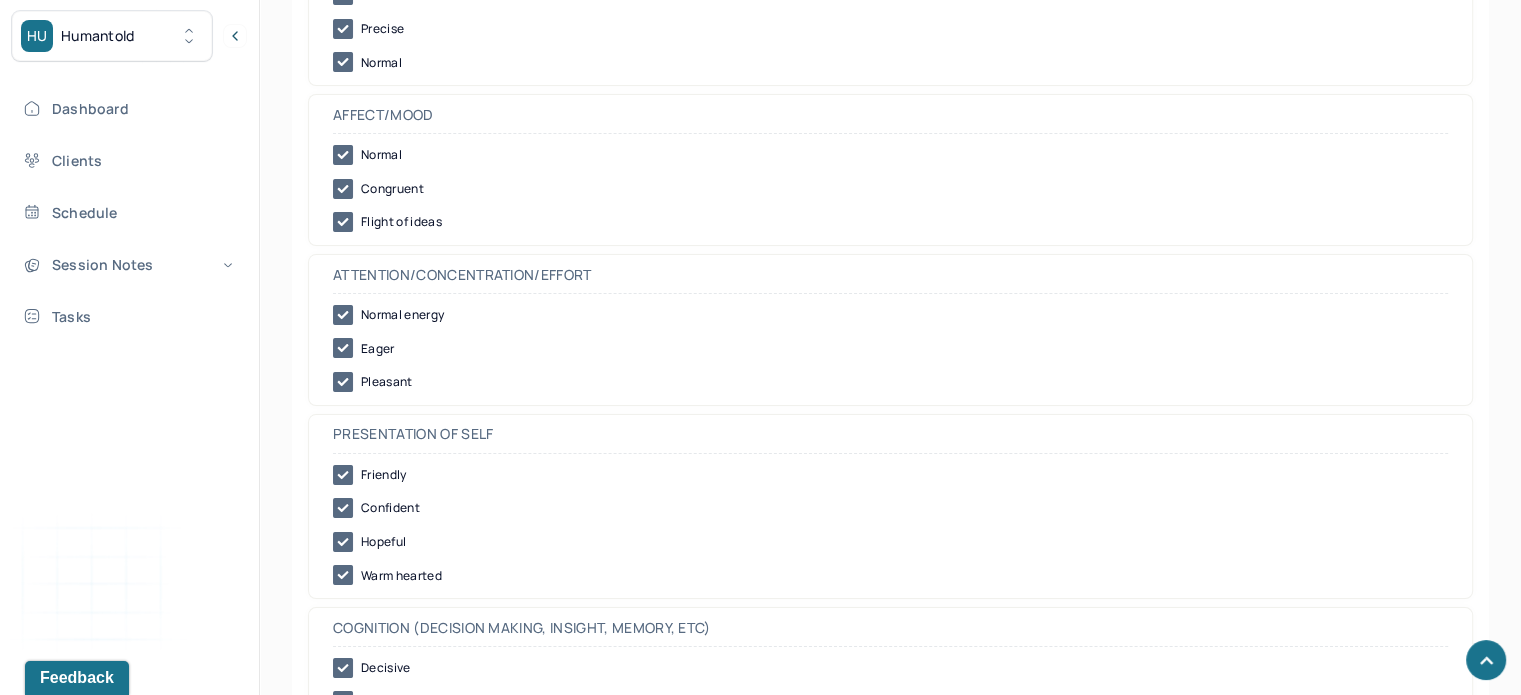 scroll, scrollTop: 7545, scrollLeft: 0, axis: vertical 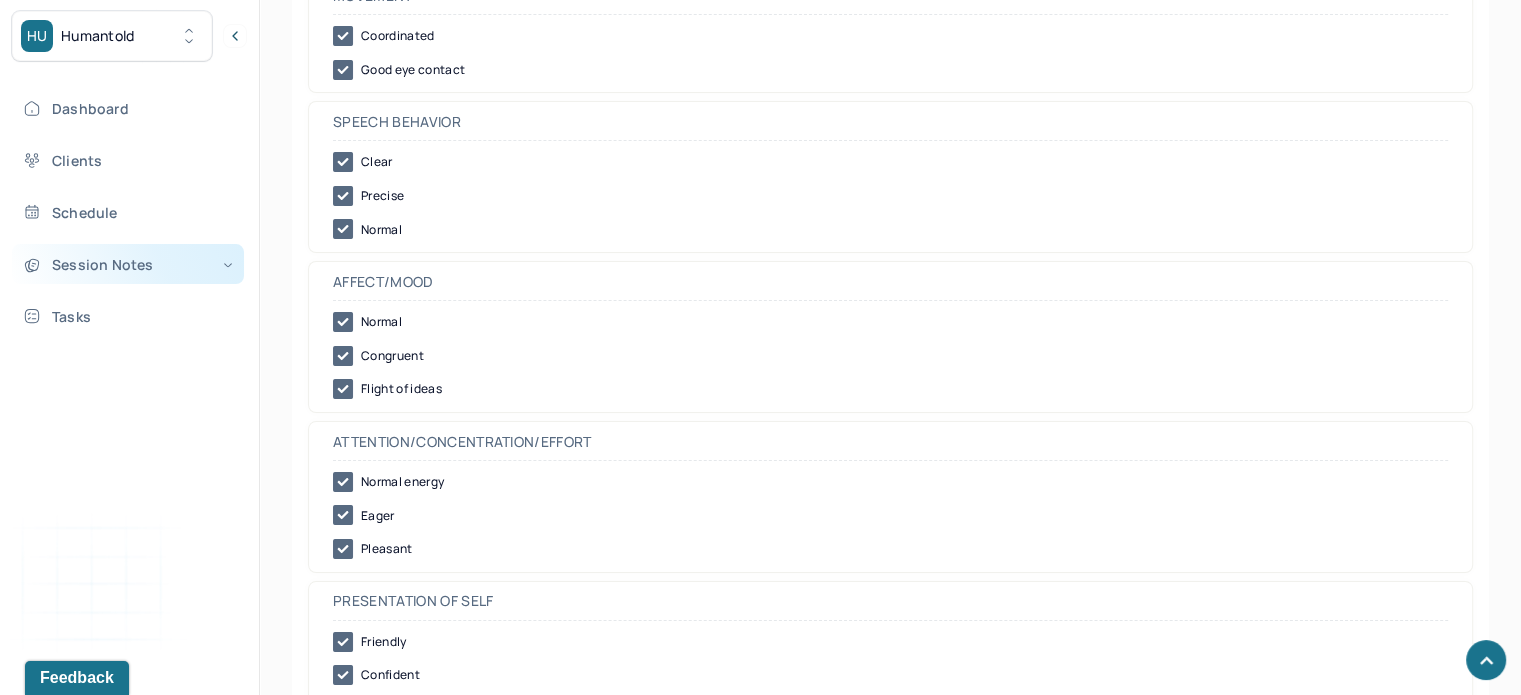click on "Session Notes" at bounding box center [128, 264] 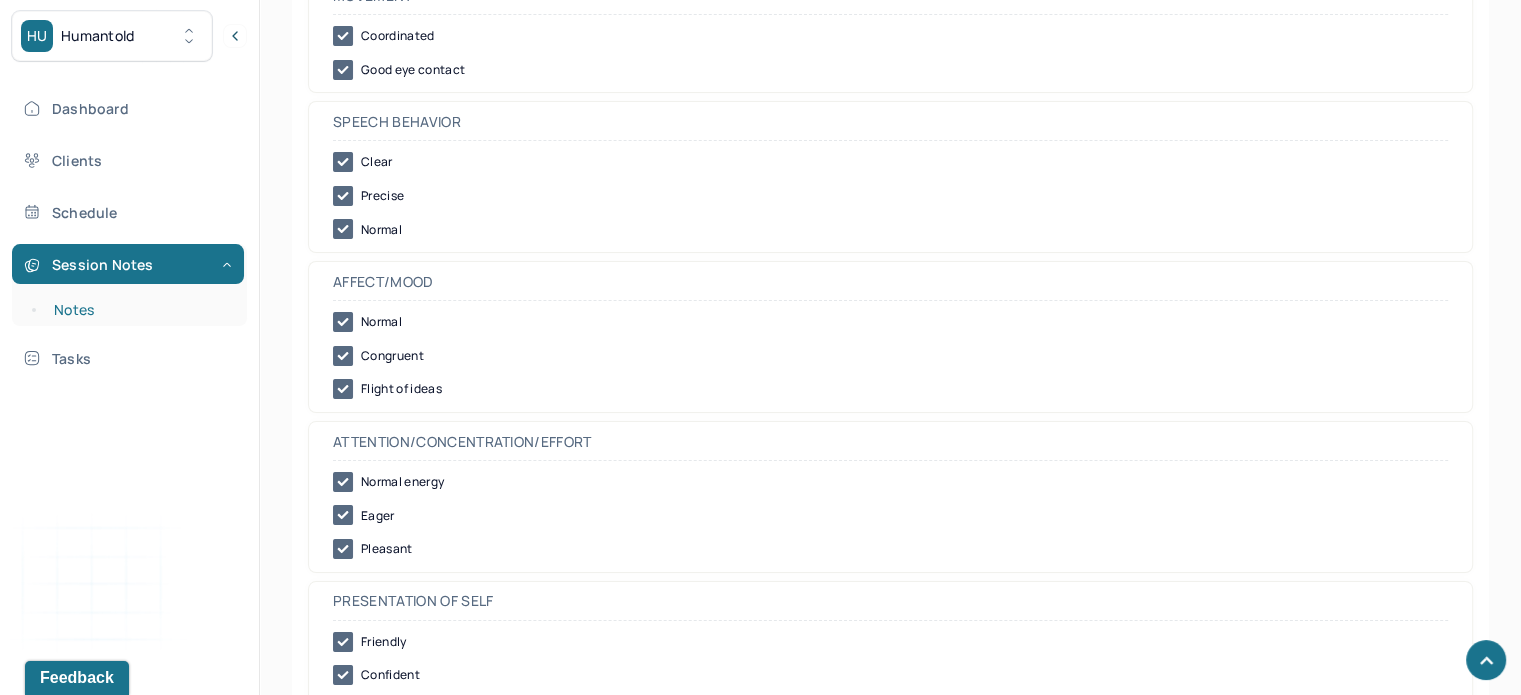 click on "Notes" at bounding box center (139, 310) 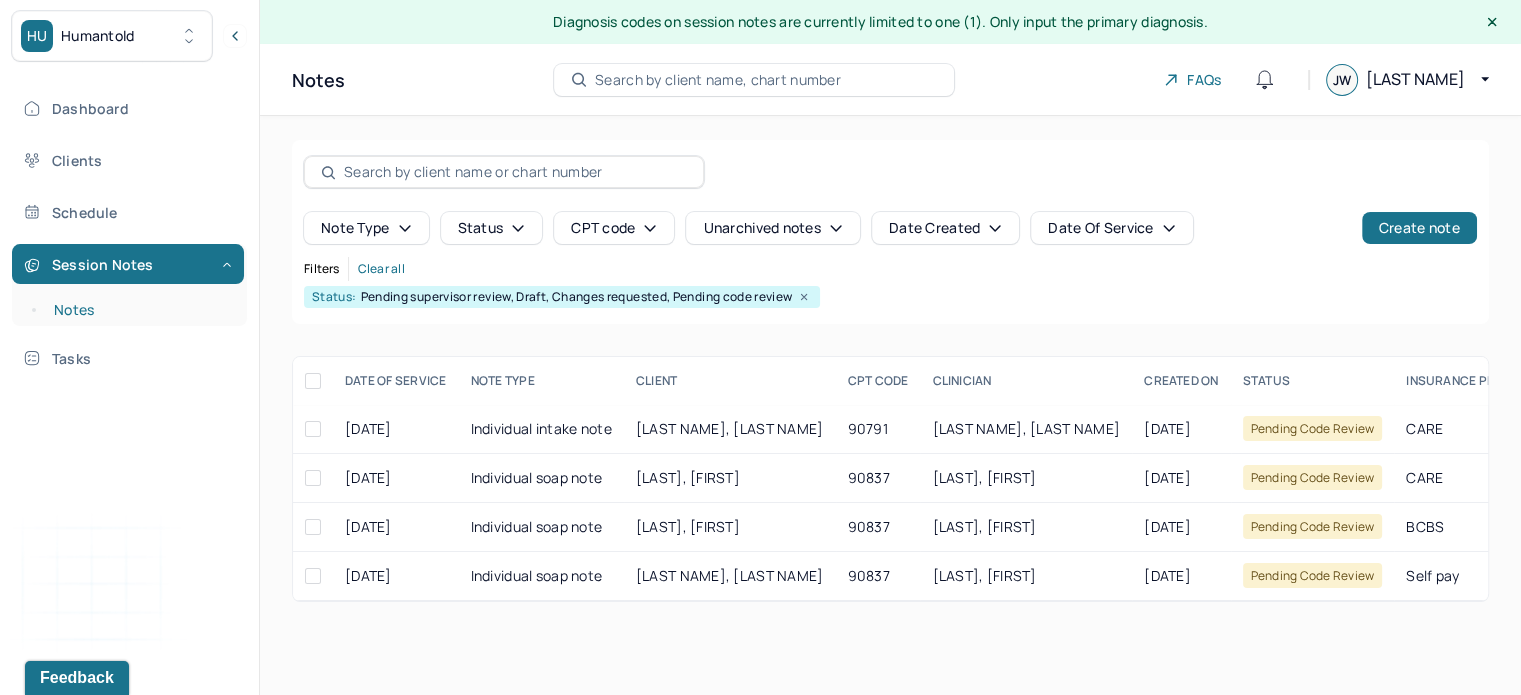 scroll, scrollTop: 0, scrollLeft: 0, axis: both 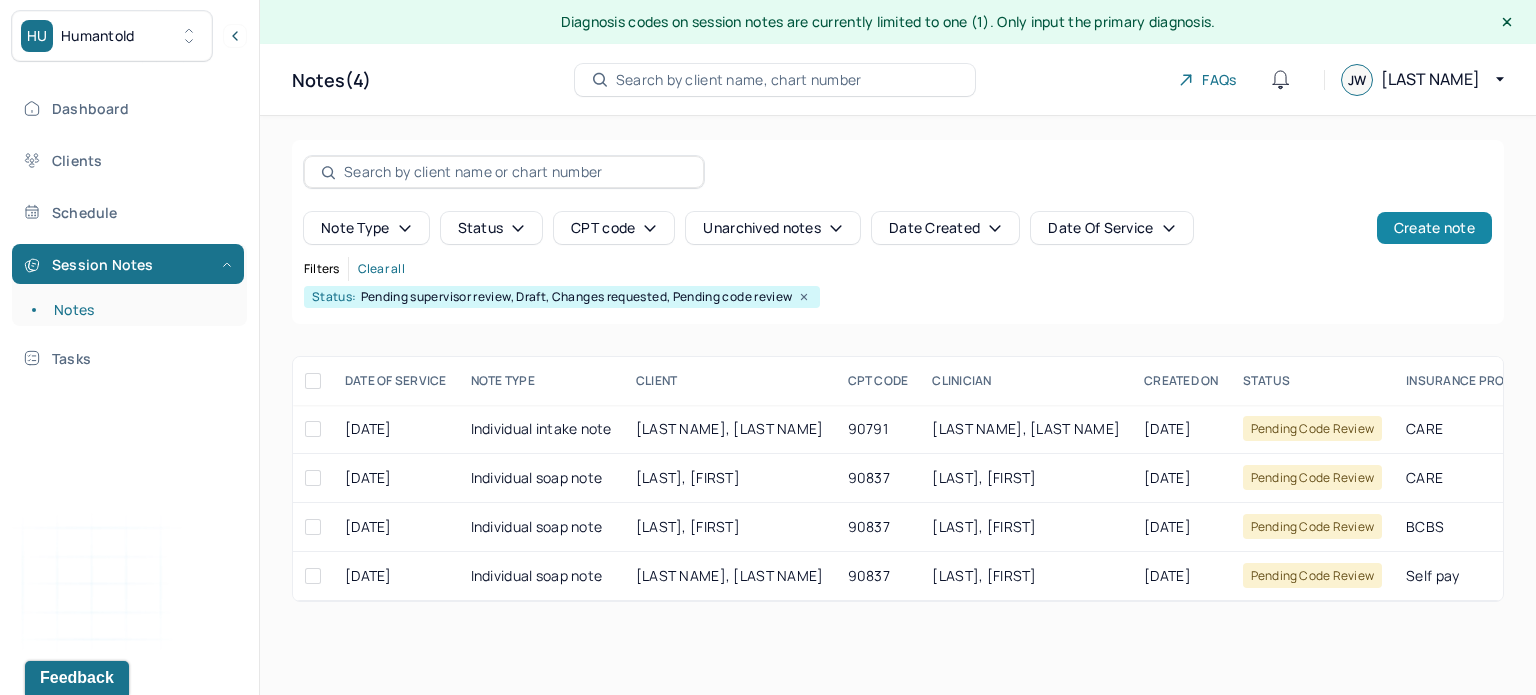 click on "Create note" at bounding box center [1434, 228] 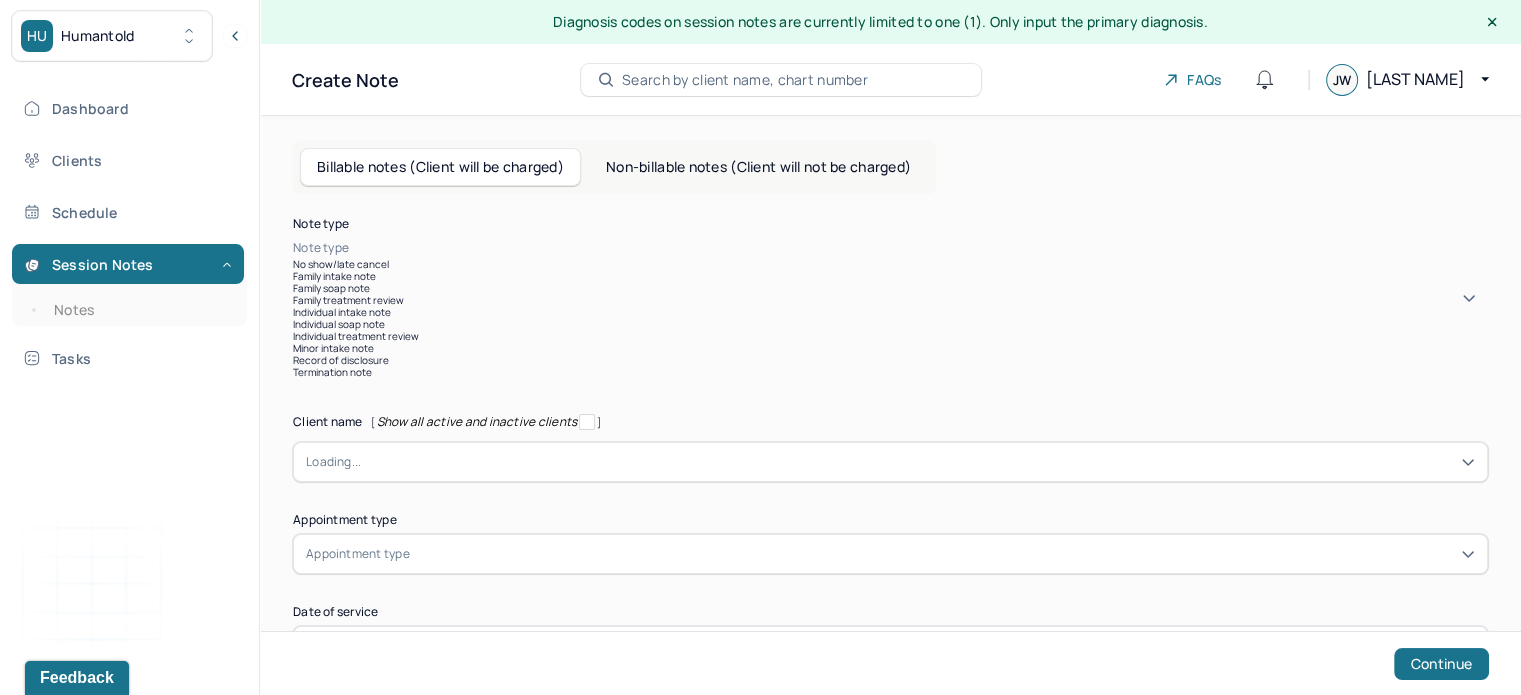 click on "Note type" at bounding box center [890, 248] 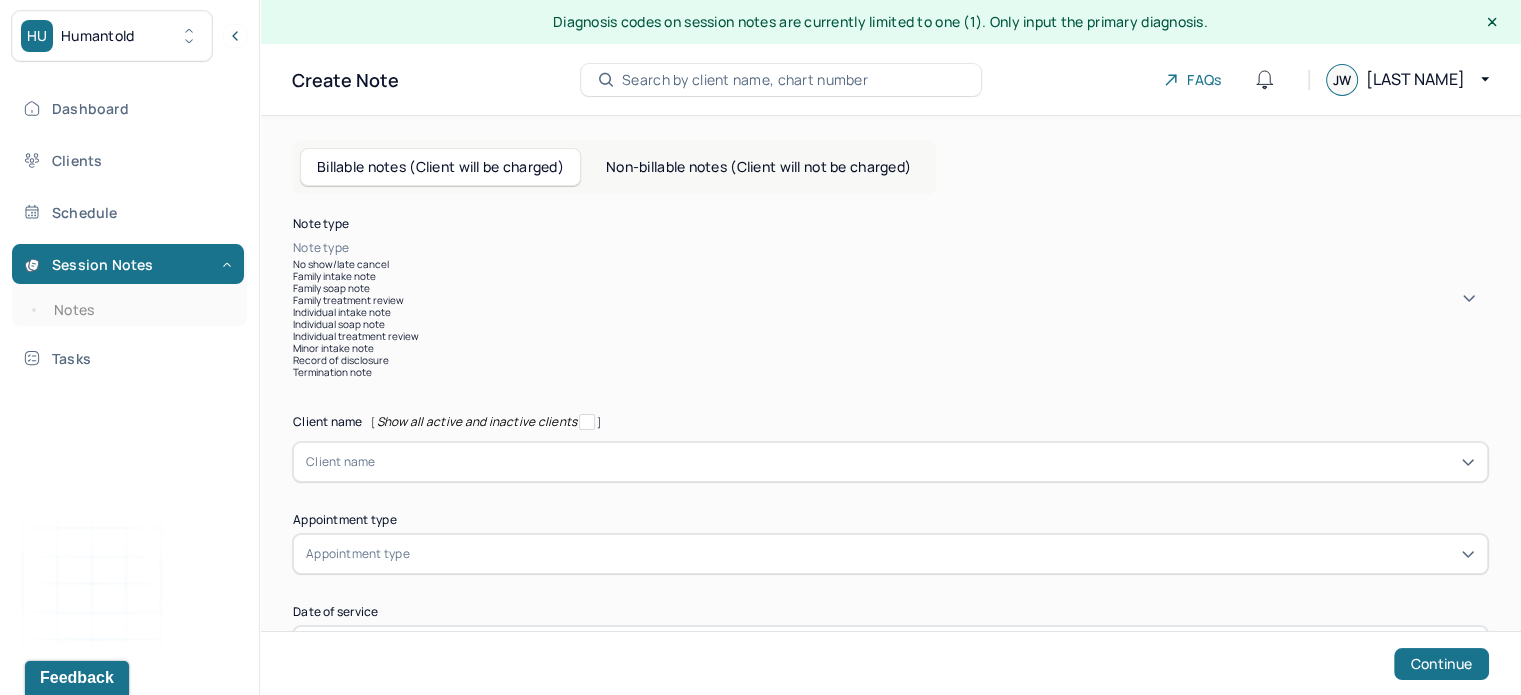 click on "Family soap note" at bounding box center [890, 288] 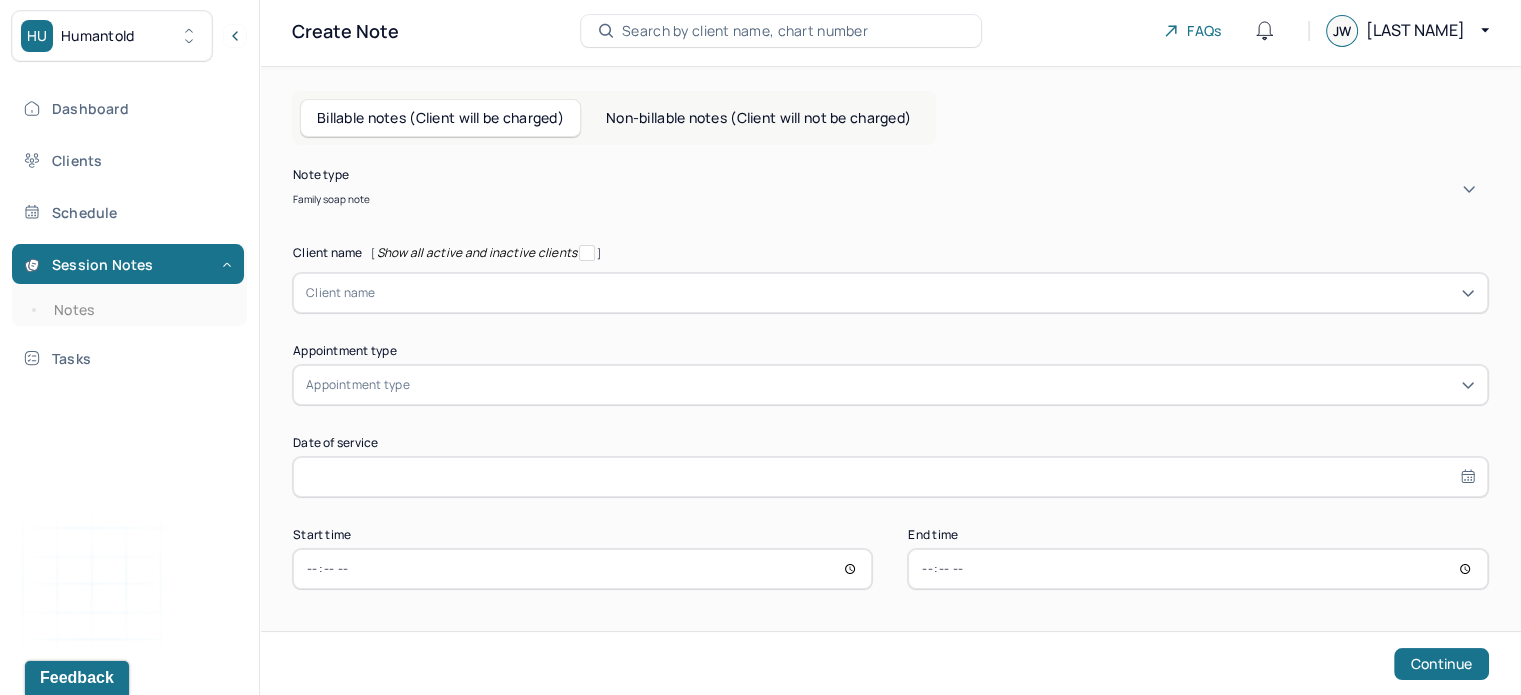 scroll, scrollTop: 68, scrollLeft: 0, axis: vertical 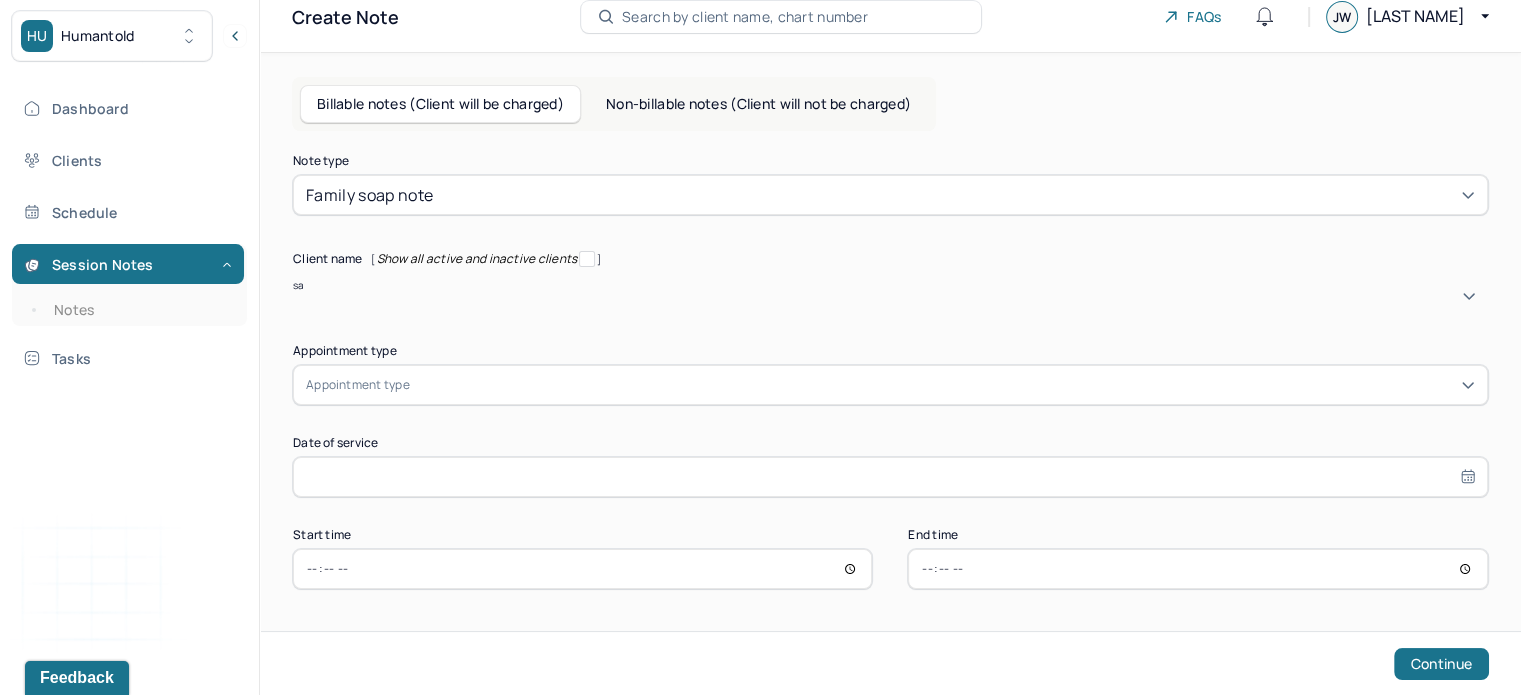 type on "[LAST NAME]" 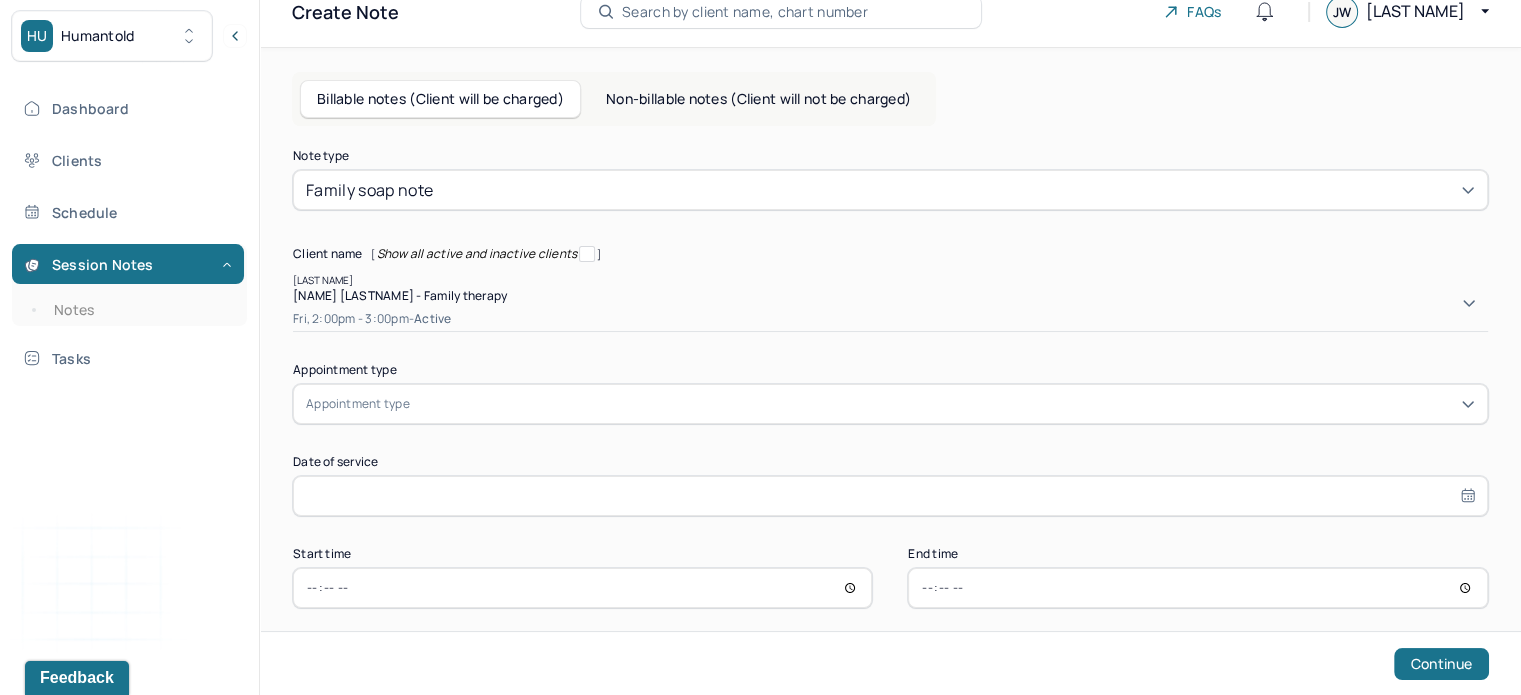 click on "[NAME] [LASTNAME] - Family therapy" at bounding box center [400, 295] 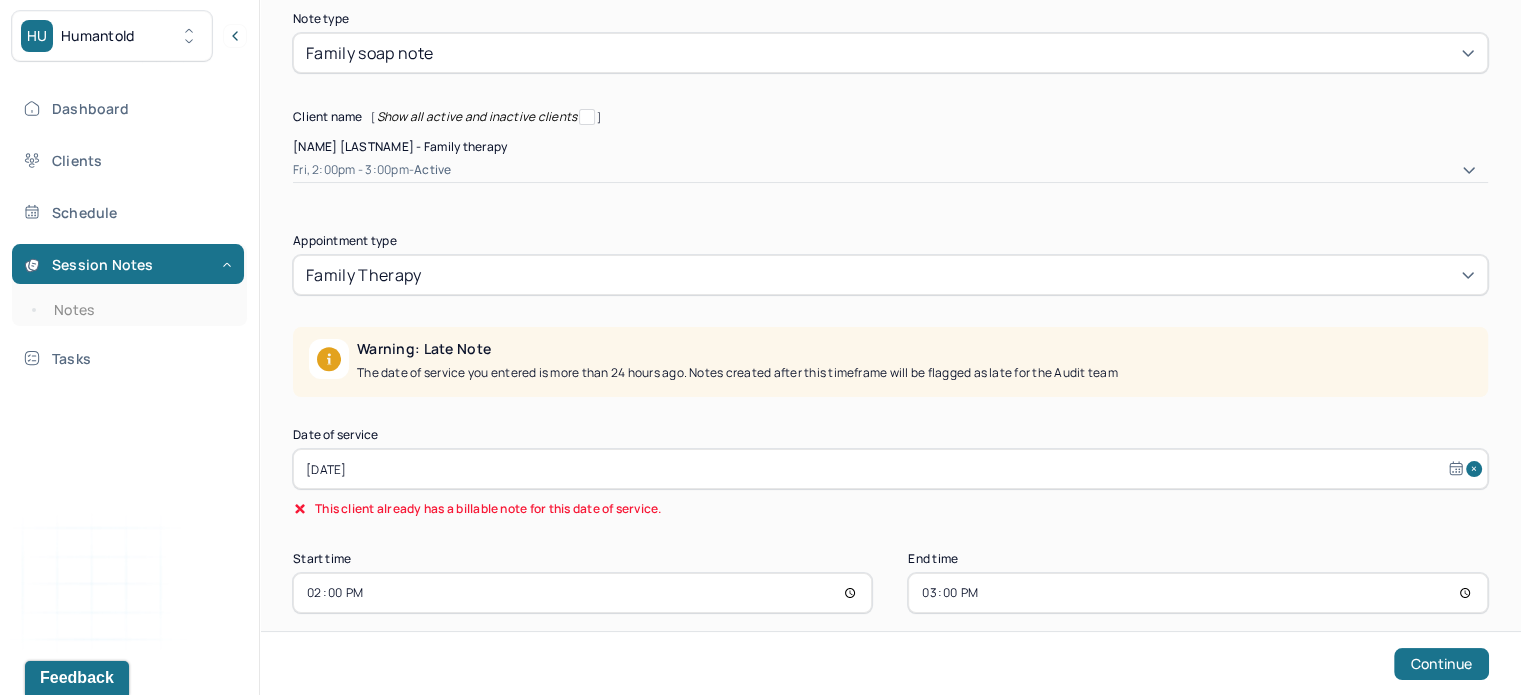 scroll, scrollTop: 209, scrollLeft: 0, axis: vertical 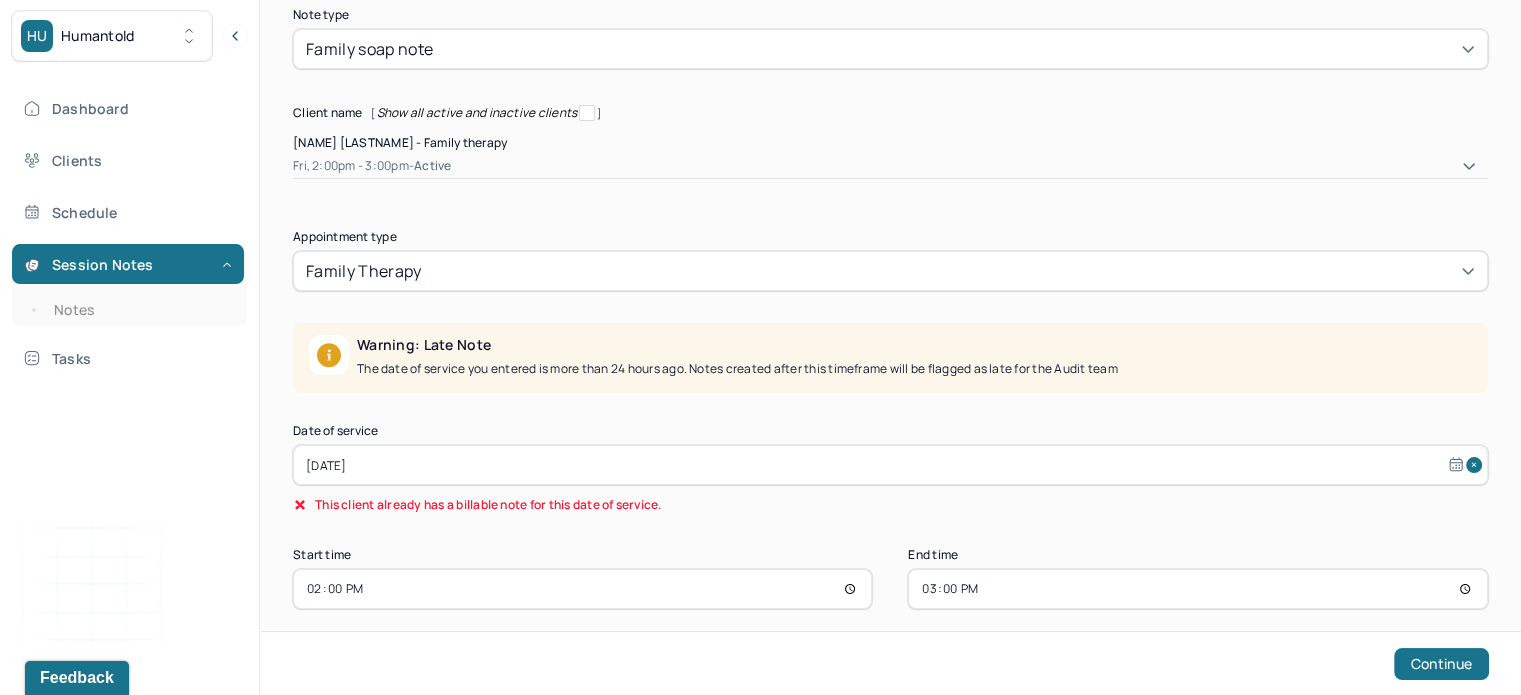select on "6" 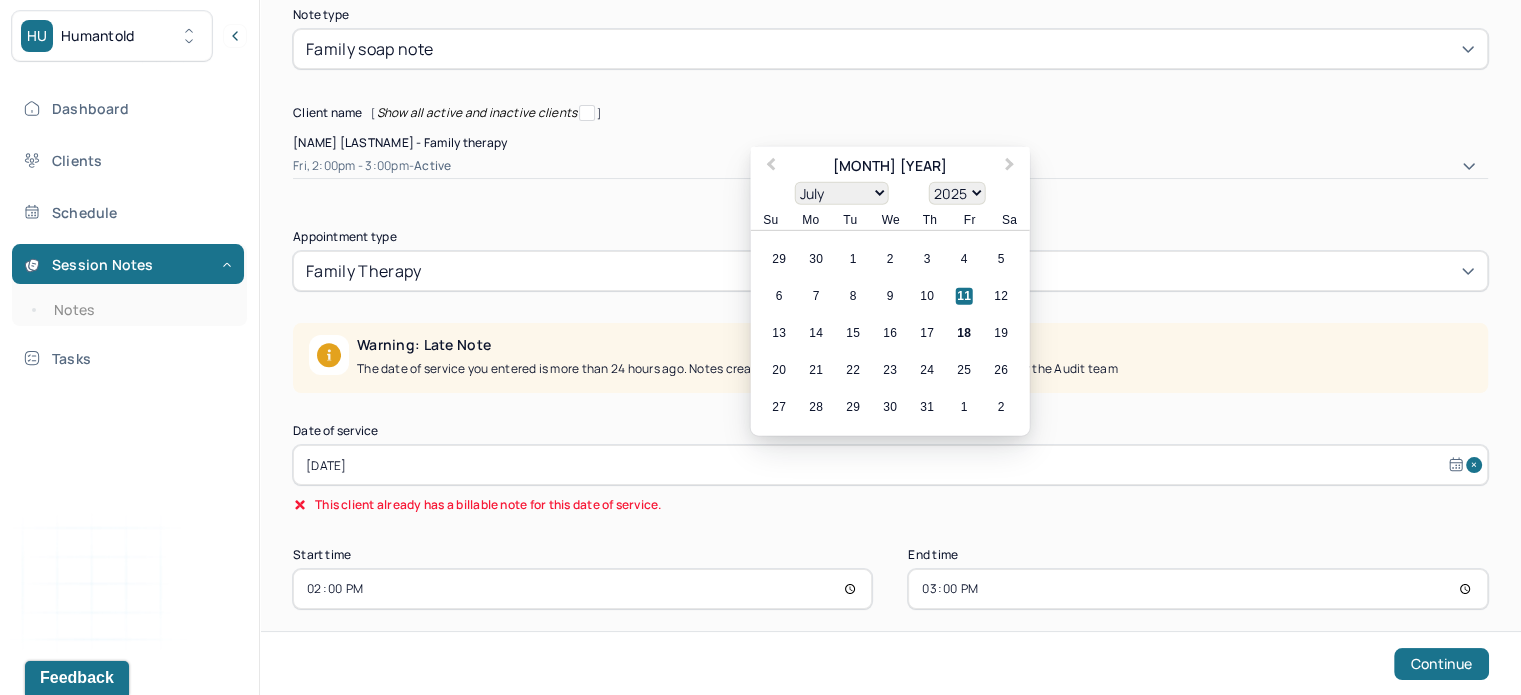 click on "[DATE]" at bounding box center (890, 465) 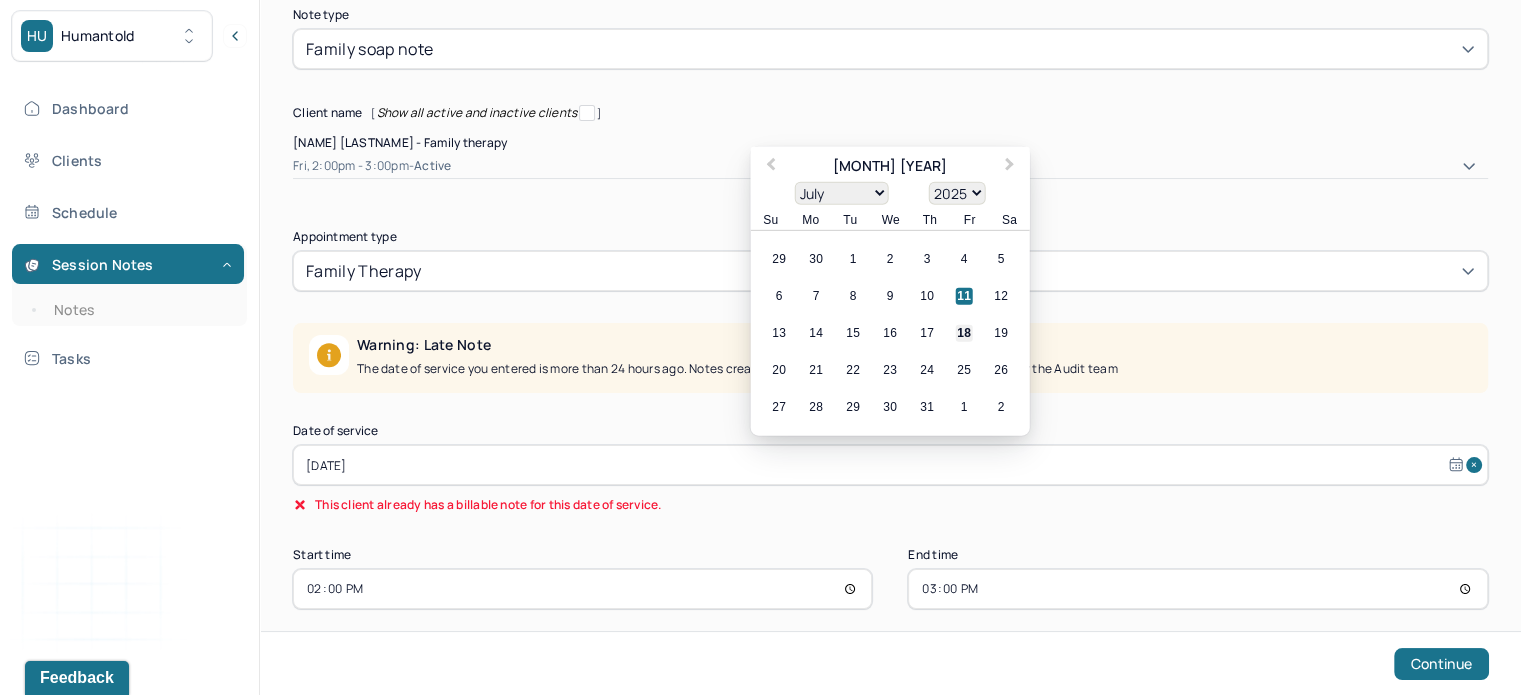 click on "18" at bounding box center (964, 333) 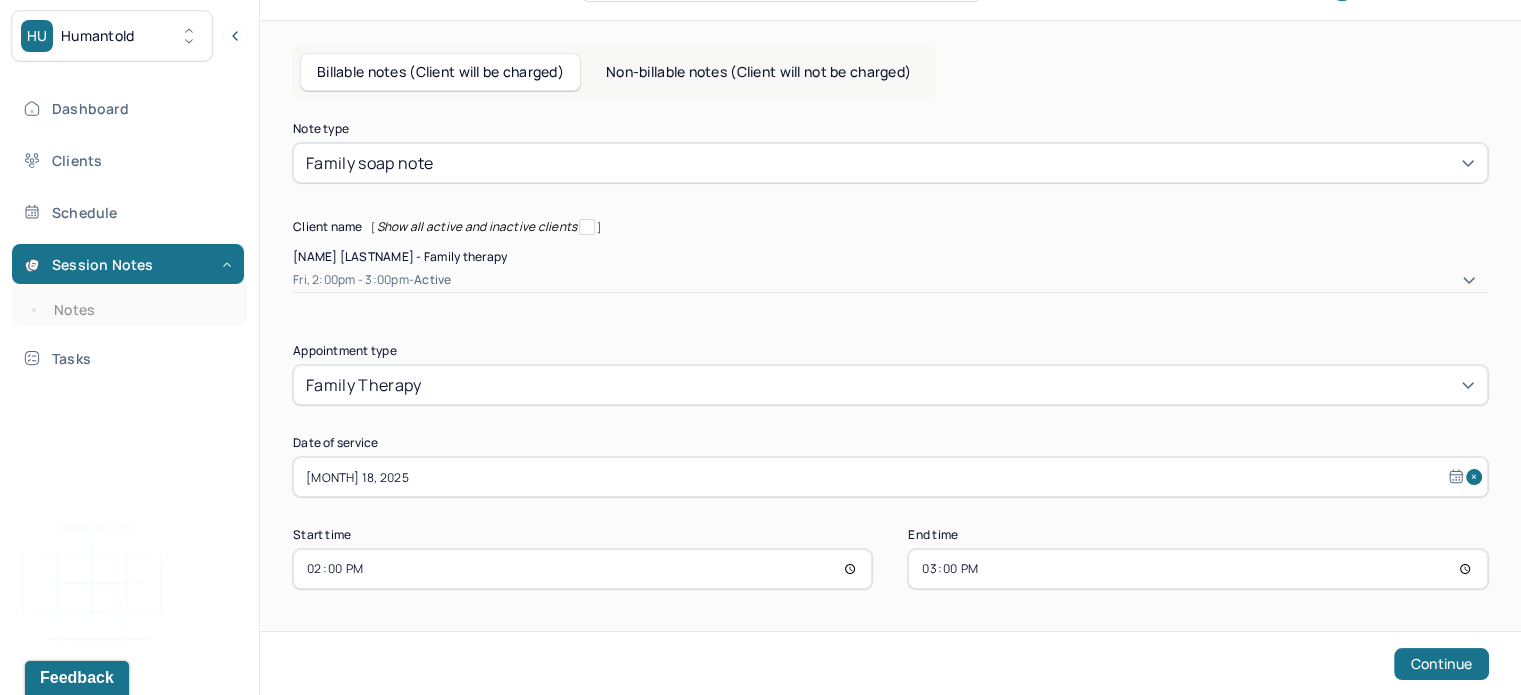 scroll, scrollTop: 76, scrollLeft: 0, axis: vertical 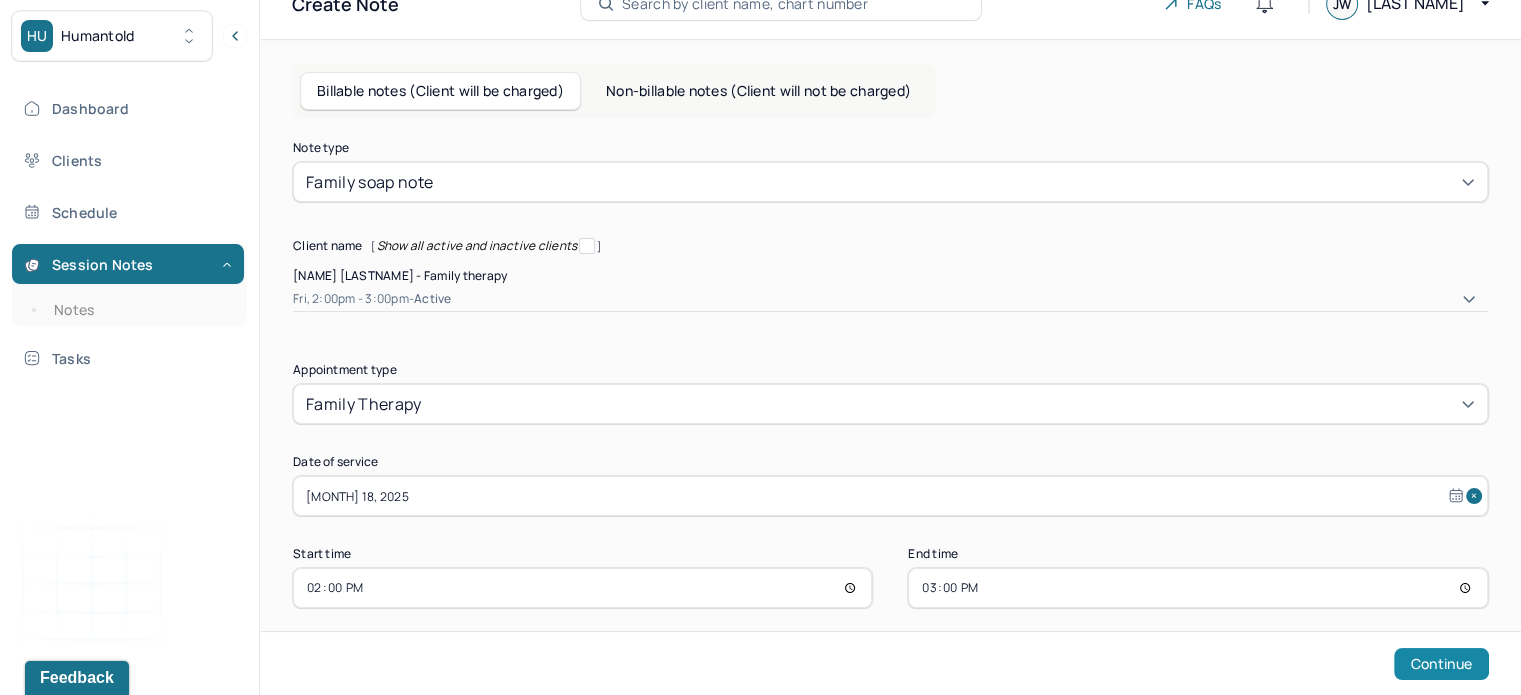 click on "Continue" at bounding box center (1441, 664) 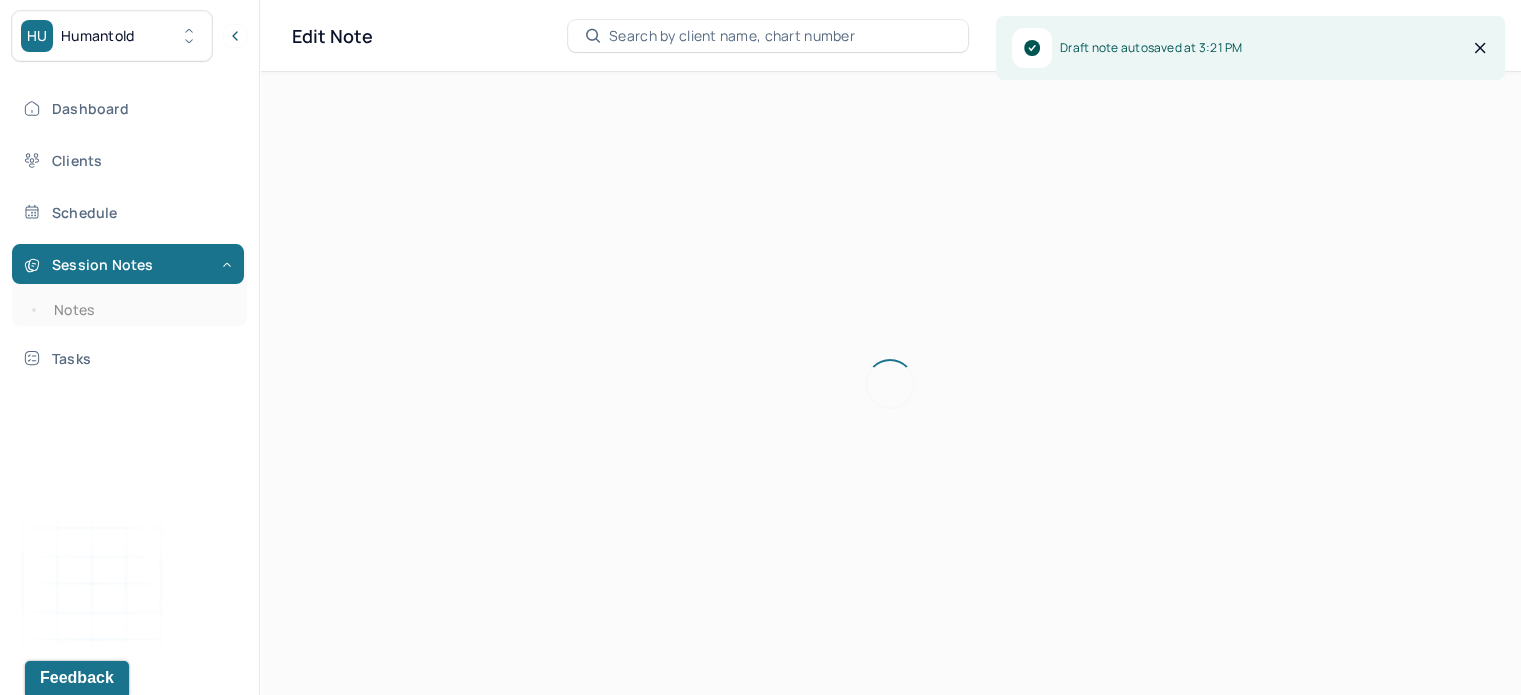 scroll, scrollTop: 36, scrollLeft: 0, axis: vertical 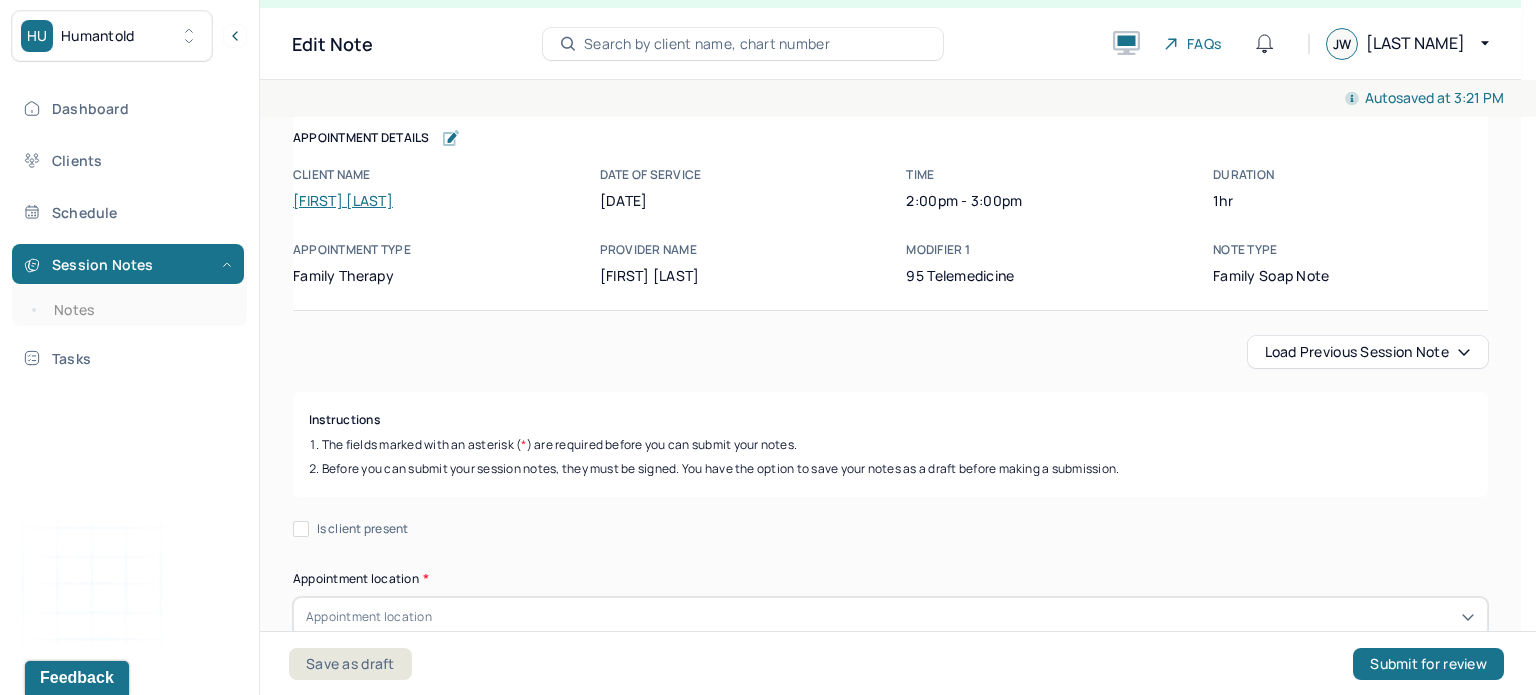 click on "Load previous session note" at bounding box center (1368, 352) 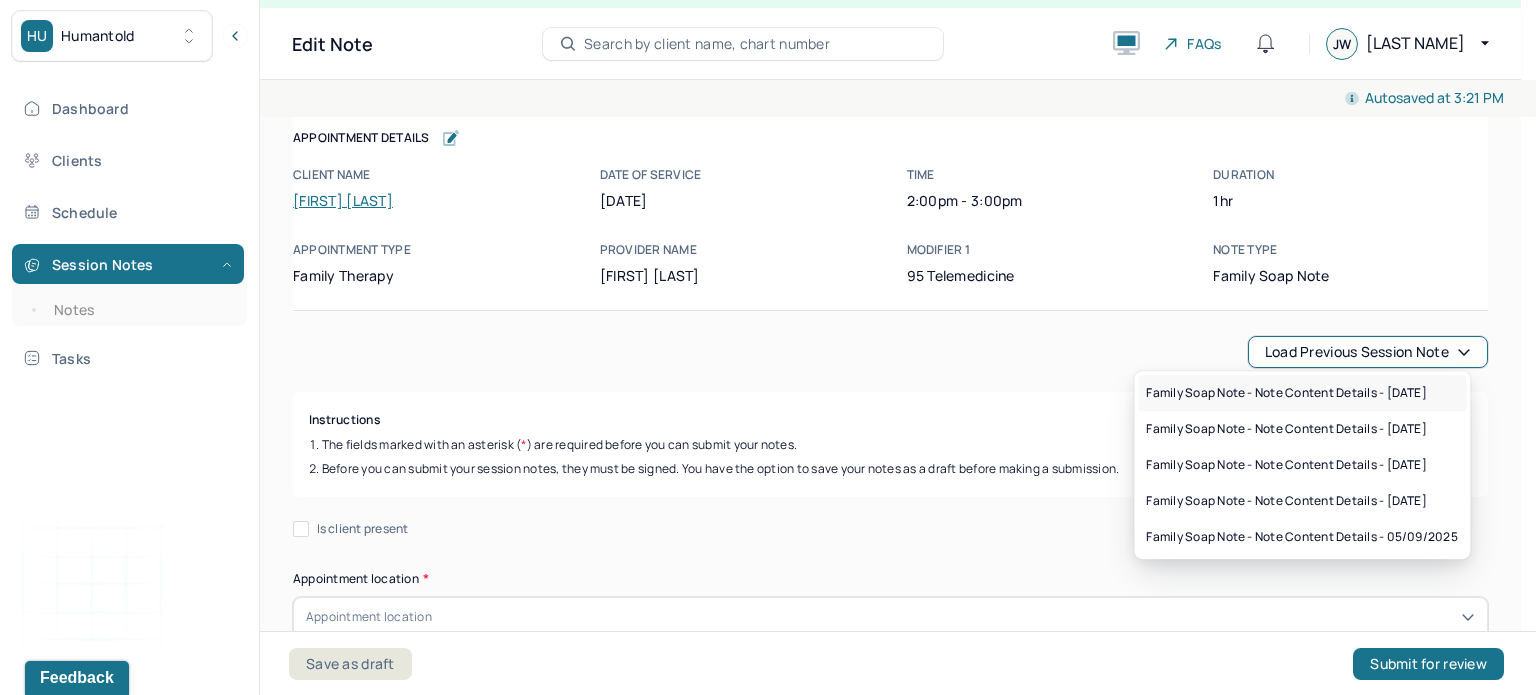 click on "Family soap note - Note content Details - [DATE]" at bounding box center [1286, 393] 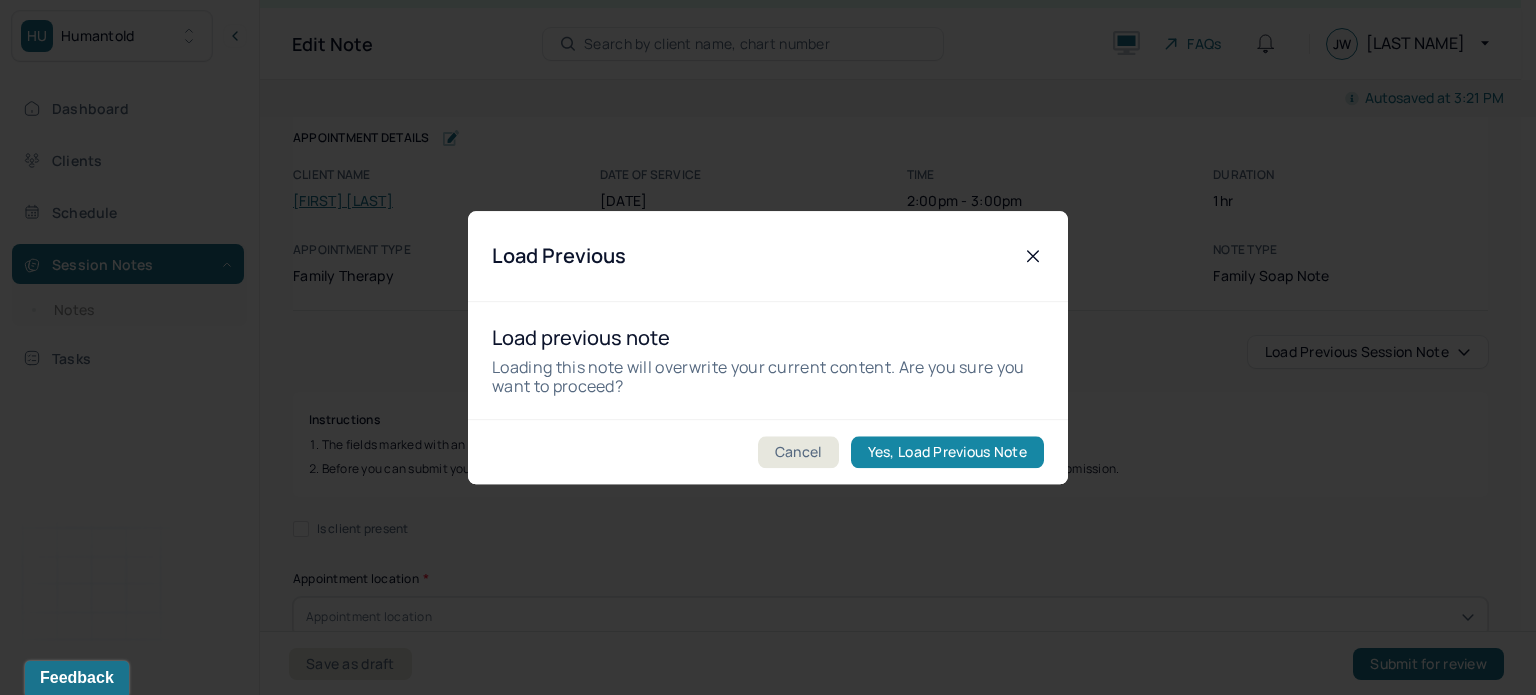 click on "Yes, Load Previous Note" at bounding box center (947, 452) 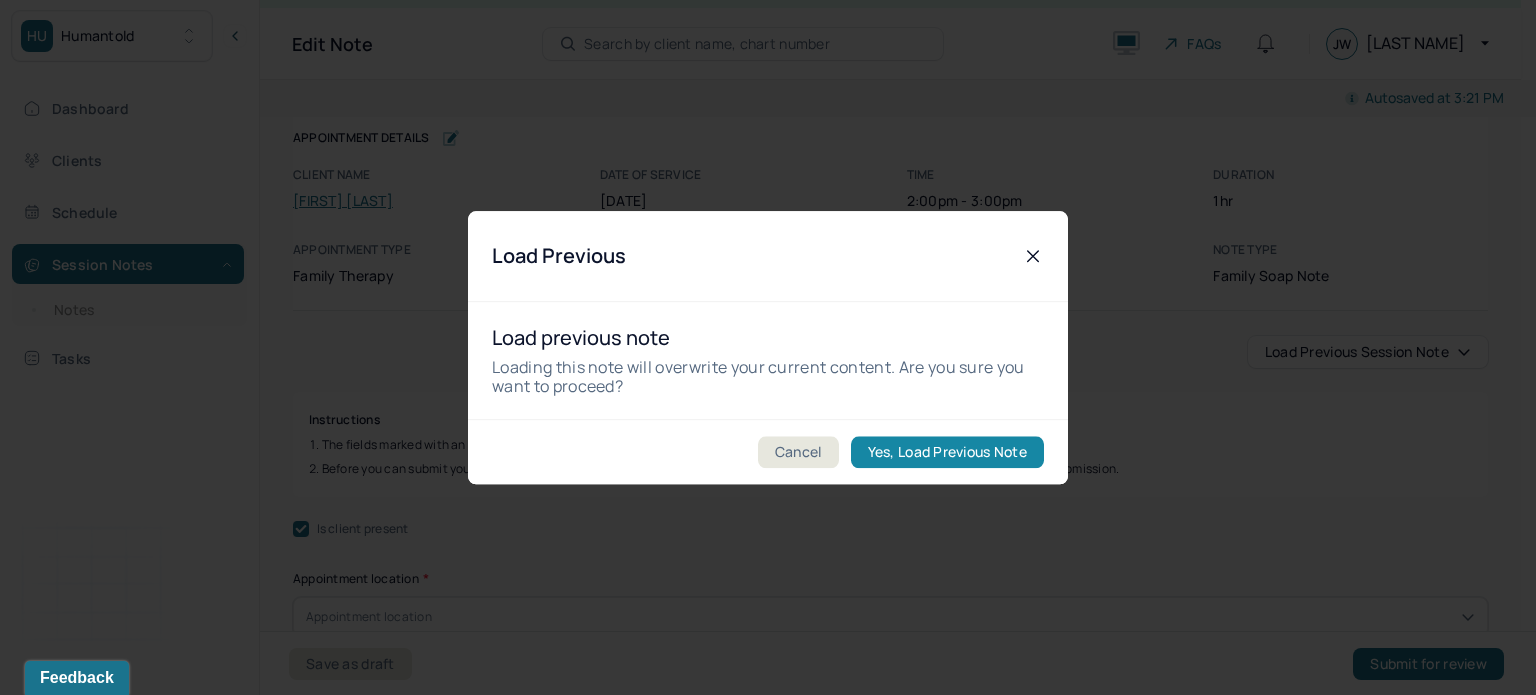 checkbox on "true" 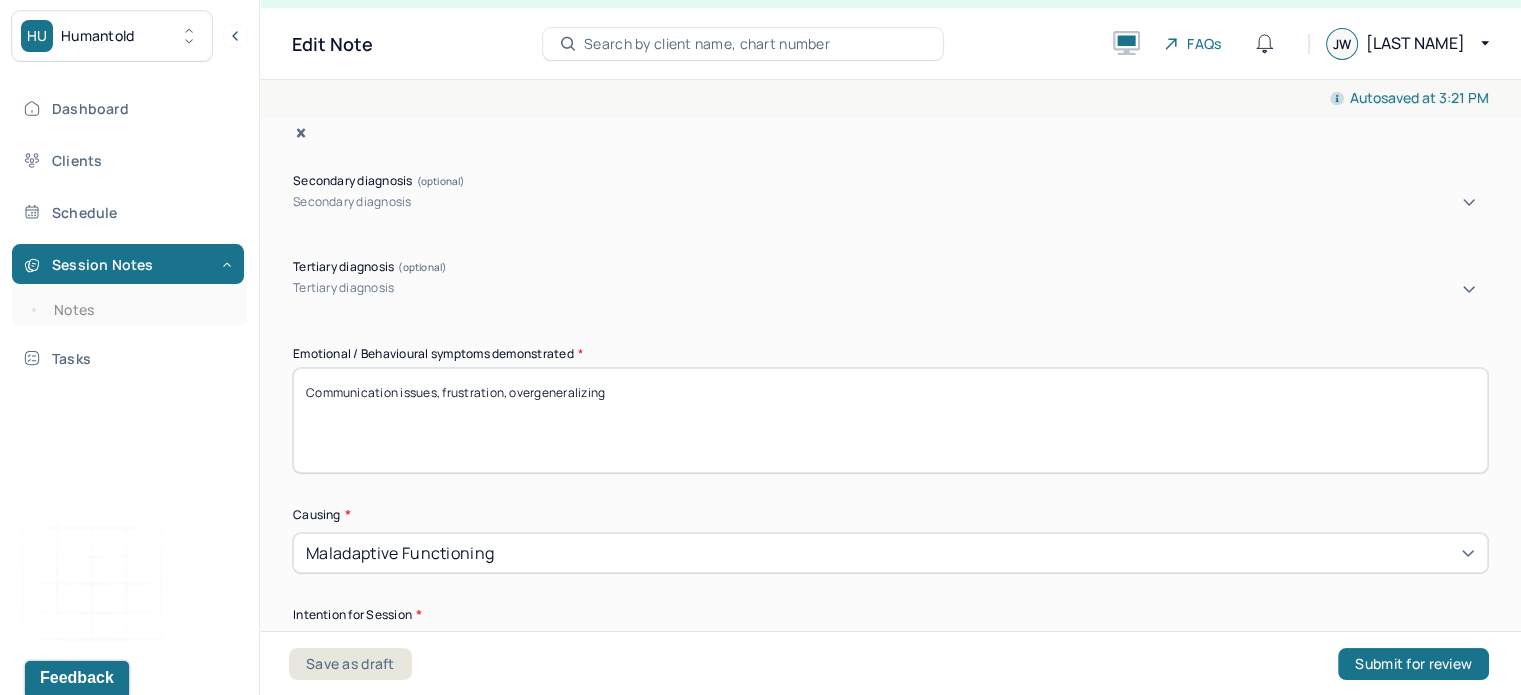 scroll, scrollTop: 883, scrollLeft: 0, axis: vertical 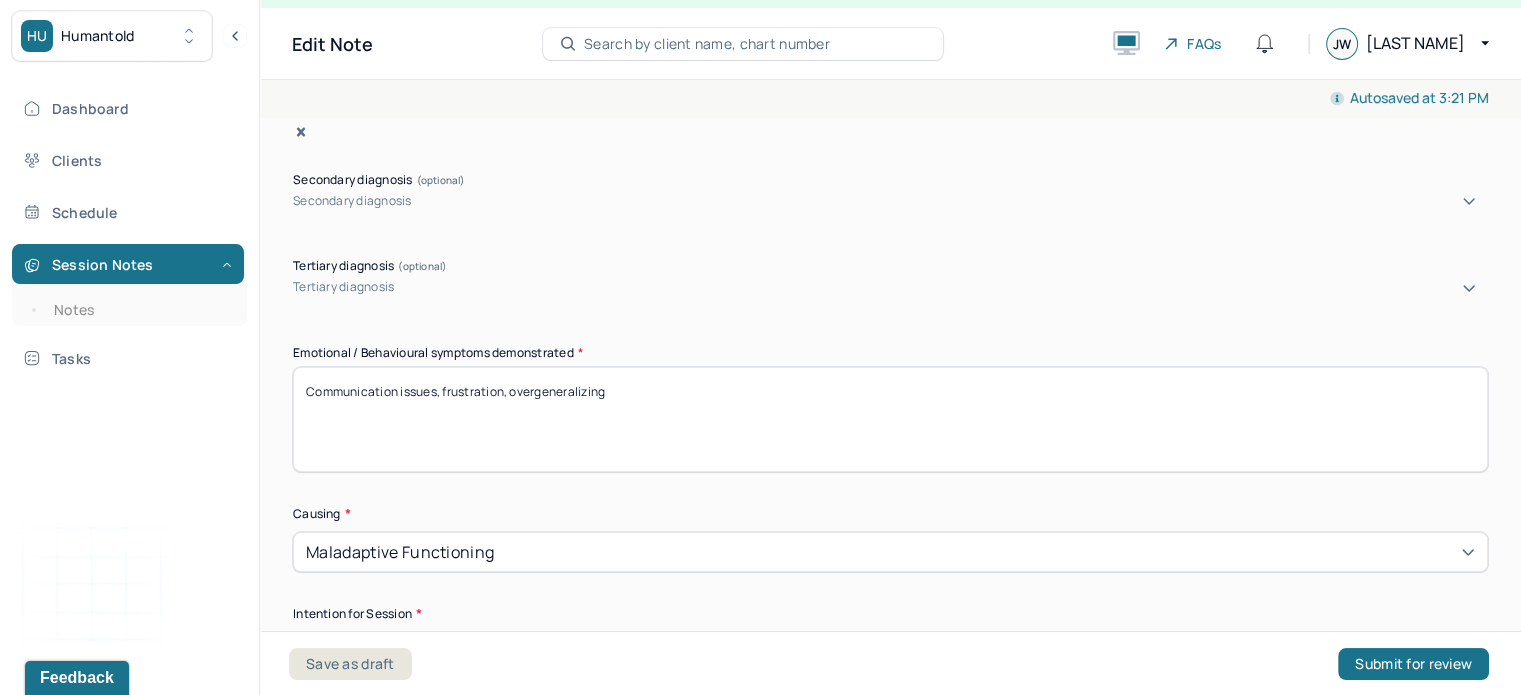 drag, startPoint x: 645, startPoint y: 395, endPoint x: 515, endPoint y: 377, distance: 131.24023 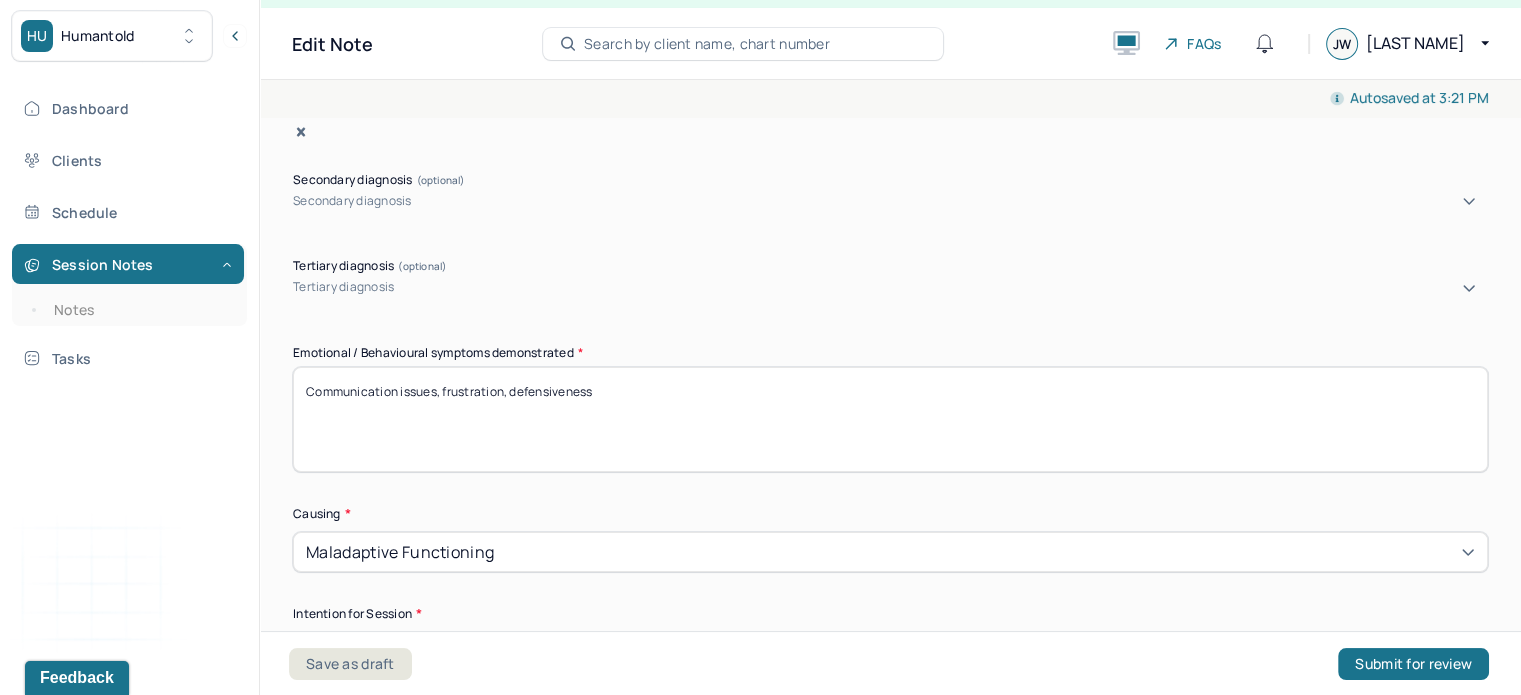 click on "Communication issues, frustration, overgeneralizing" at bounding box center [890, 419] 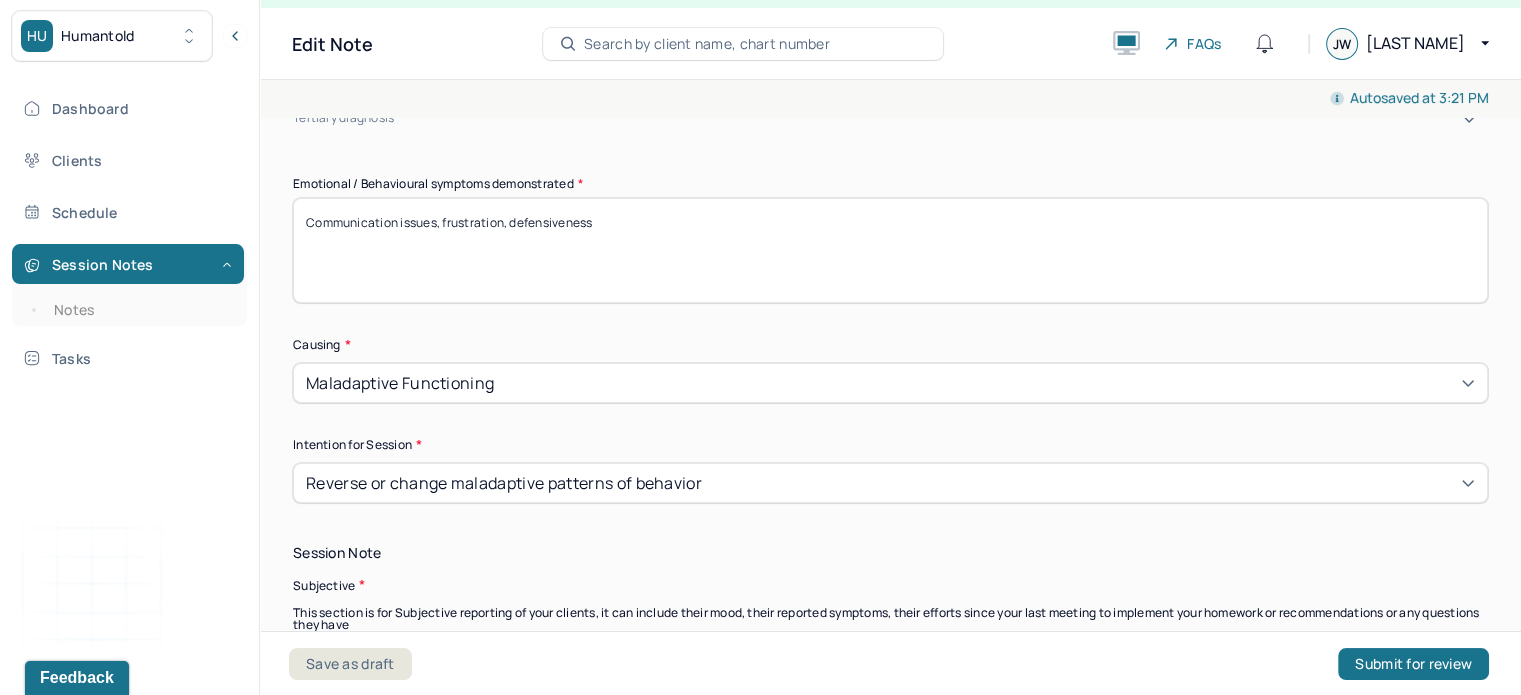 scroll, scrollTop: 1068, scrollLeft: 0, axis: vertical 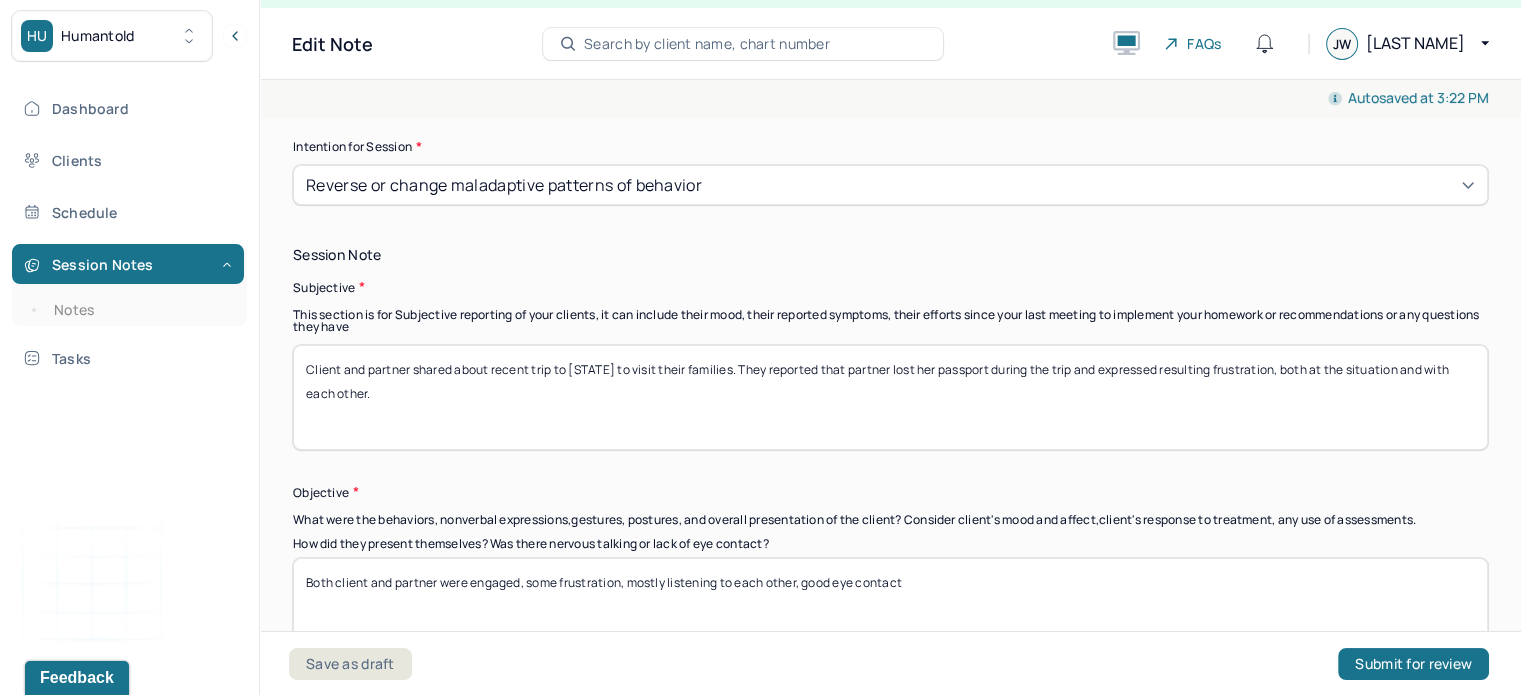 type on "Communication issues, frustration, defensiveness" 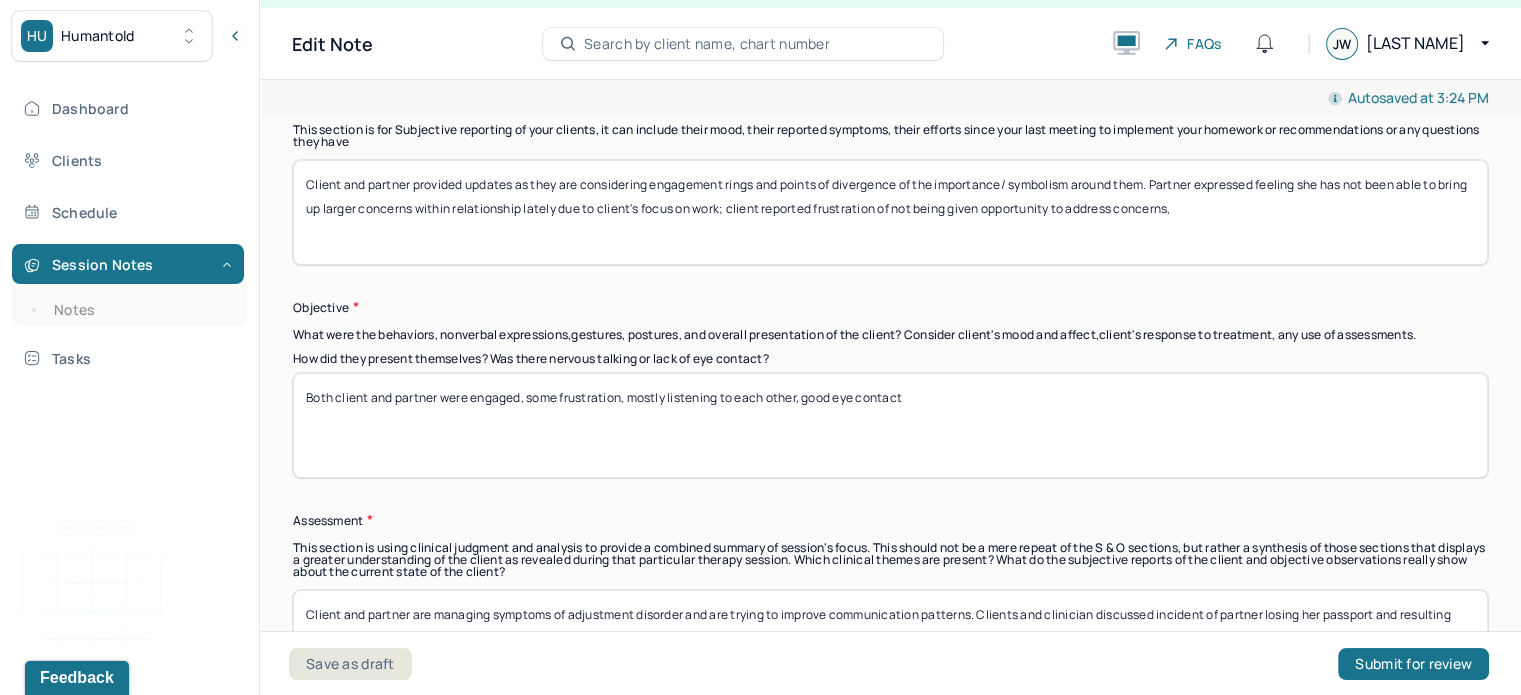 scroll, scrollTop: 1538, scrollLeft: 0, axis: vertical 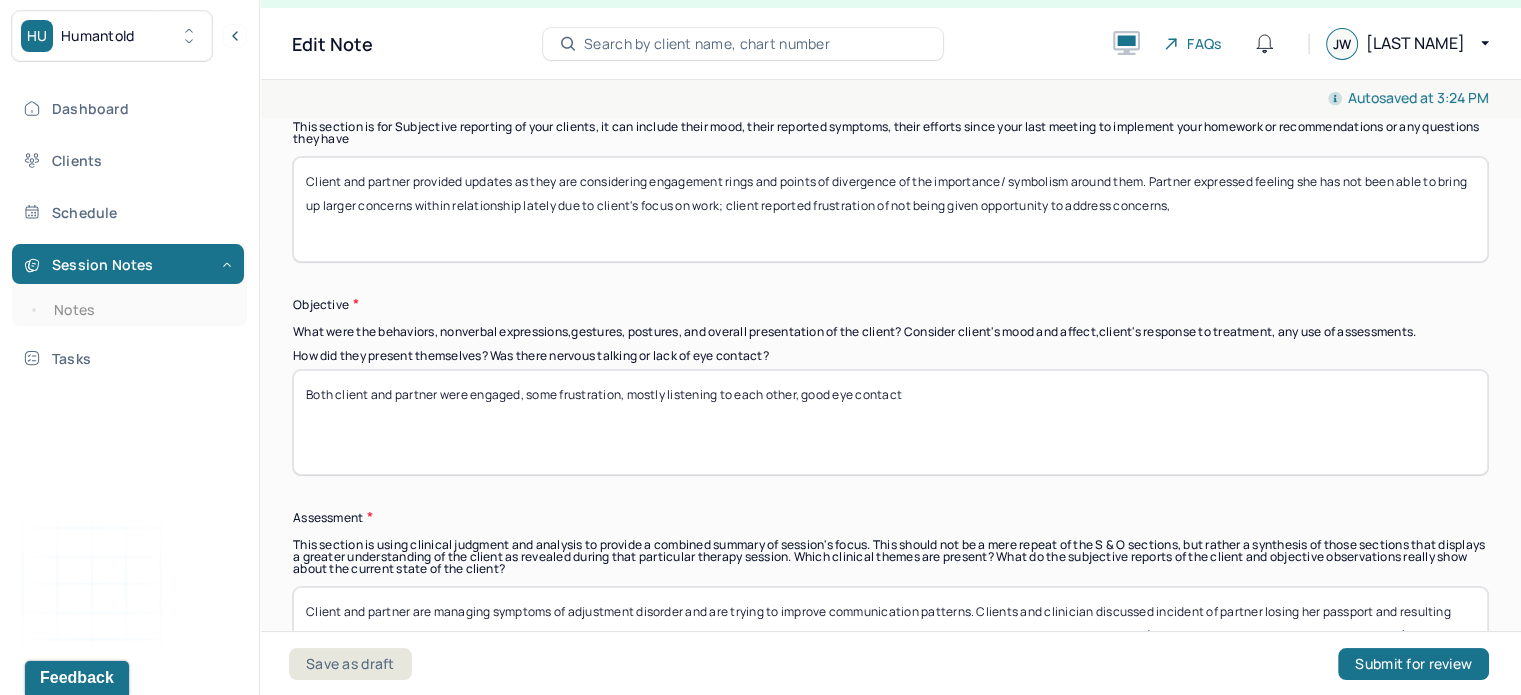 type on "Client and partner provided updates as they are considering engagement rings and points of divergence of the importance/ symbolism around them. Partner expressed feeling she has not been able to bring up larger concerns within relationship lately due to client's focus on work; client reported frustration of not being given opportunity to address concerns," 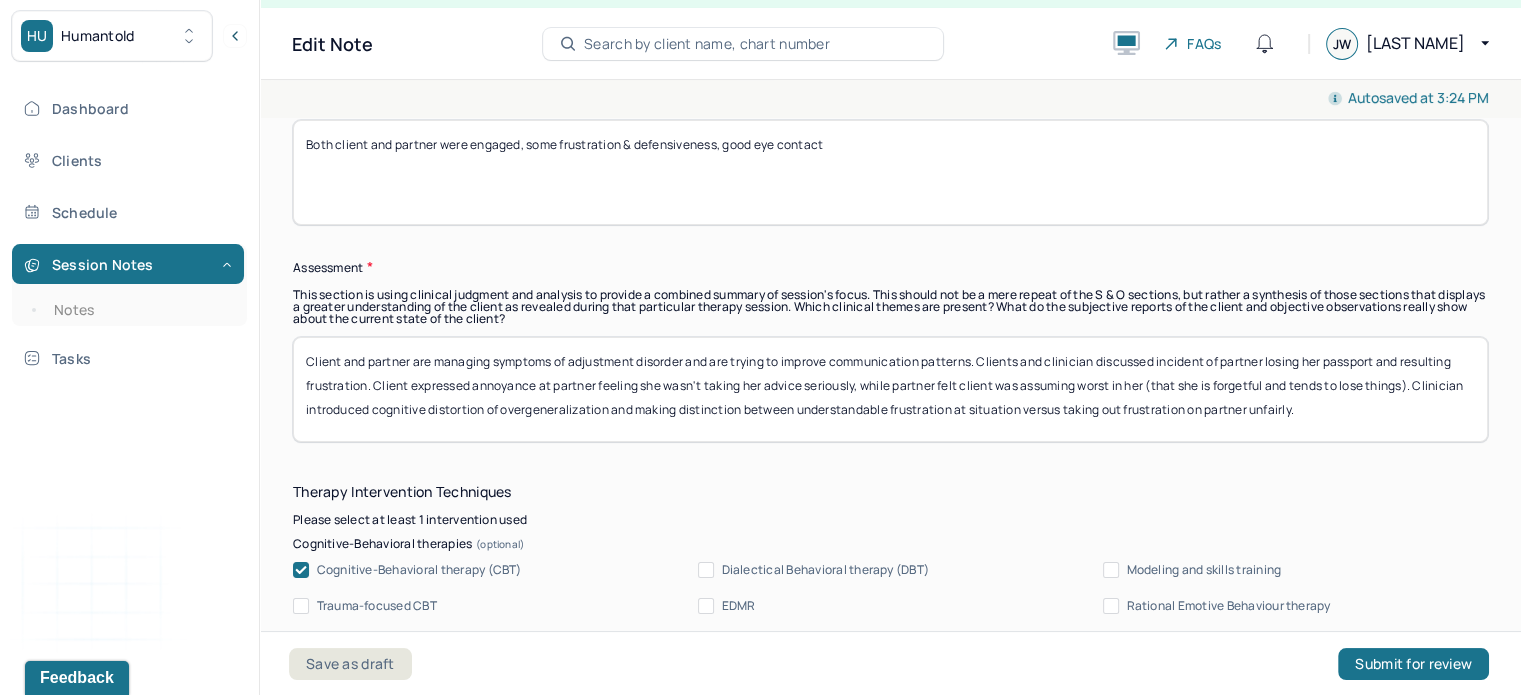scroll, scrollTop: 1815, scrollLeft: 0, axis: vertical 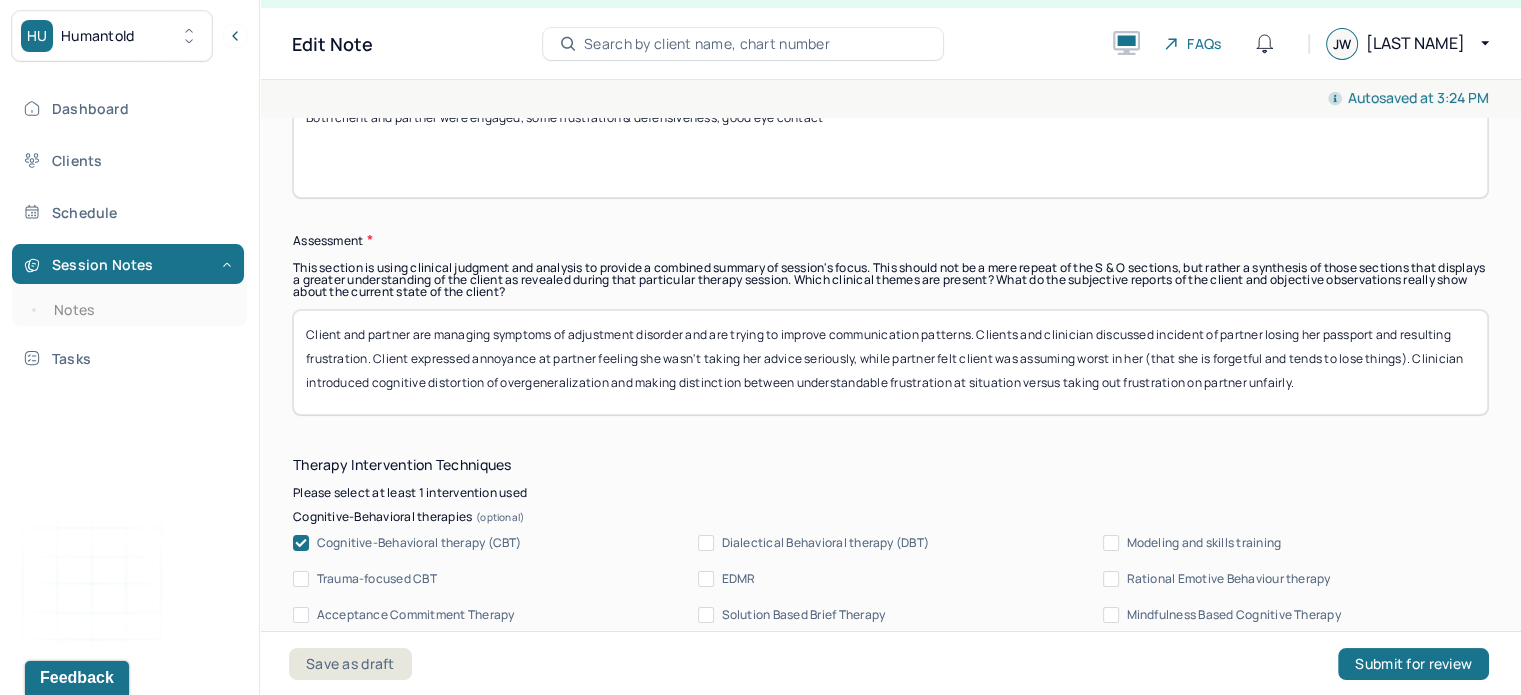 type on "Both client and partner were engaged, some frustration & defensiveness, good eye contact" 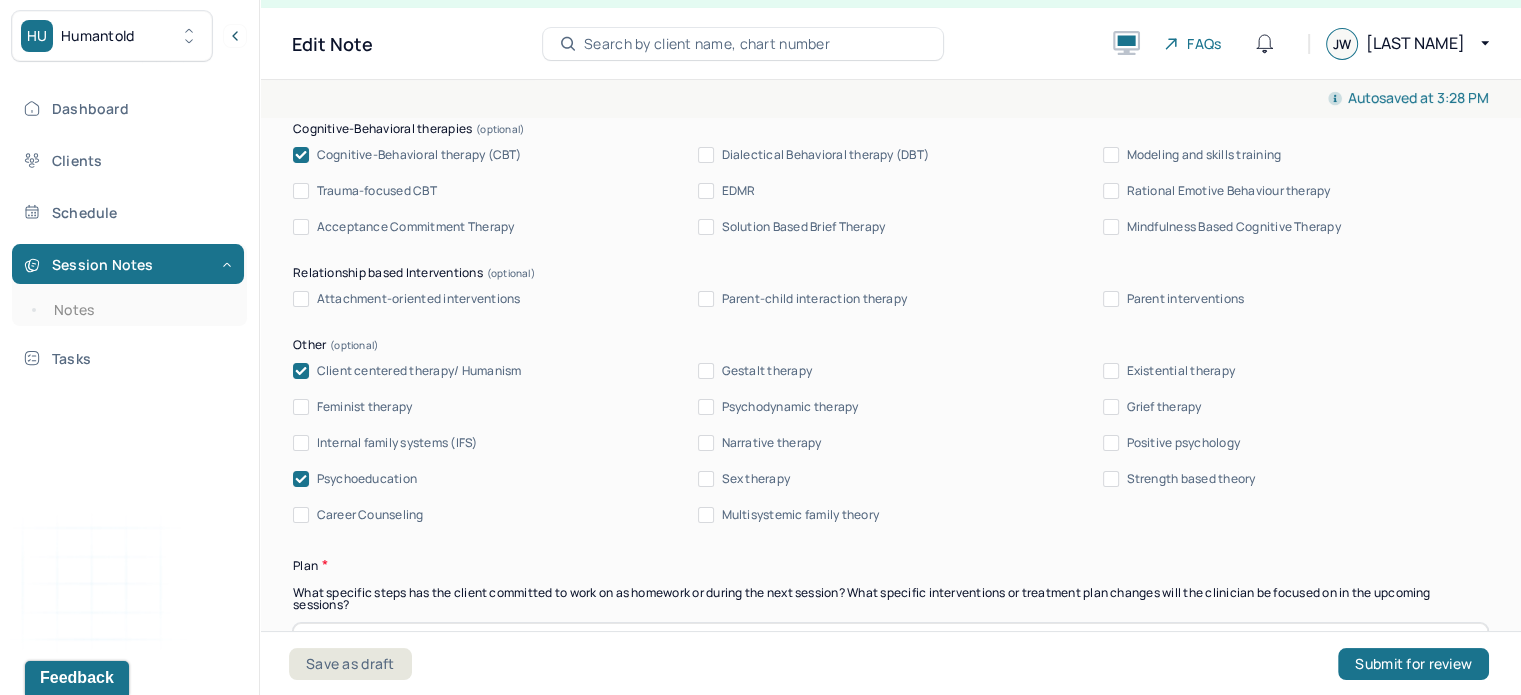 scroll, scrollTop: 2200, scrollLeft: 0, axis: vertical 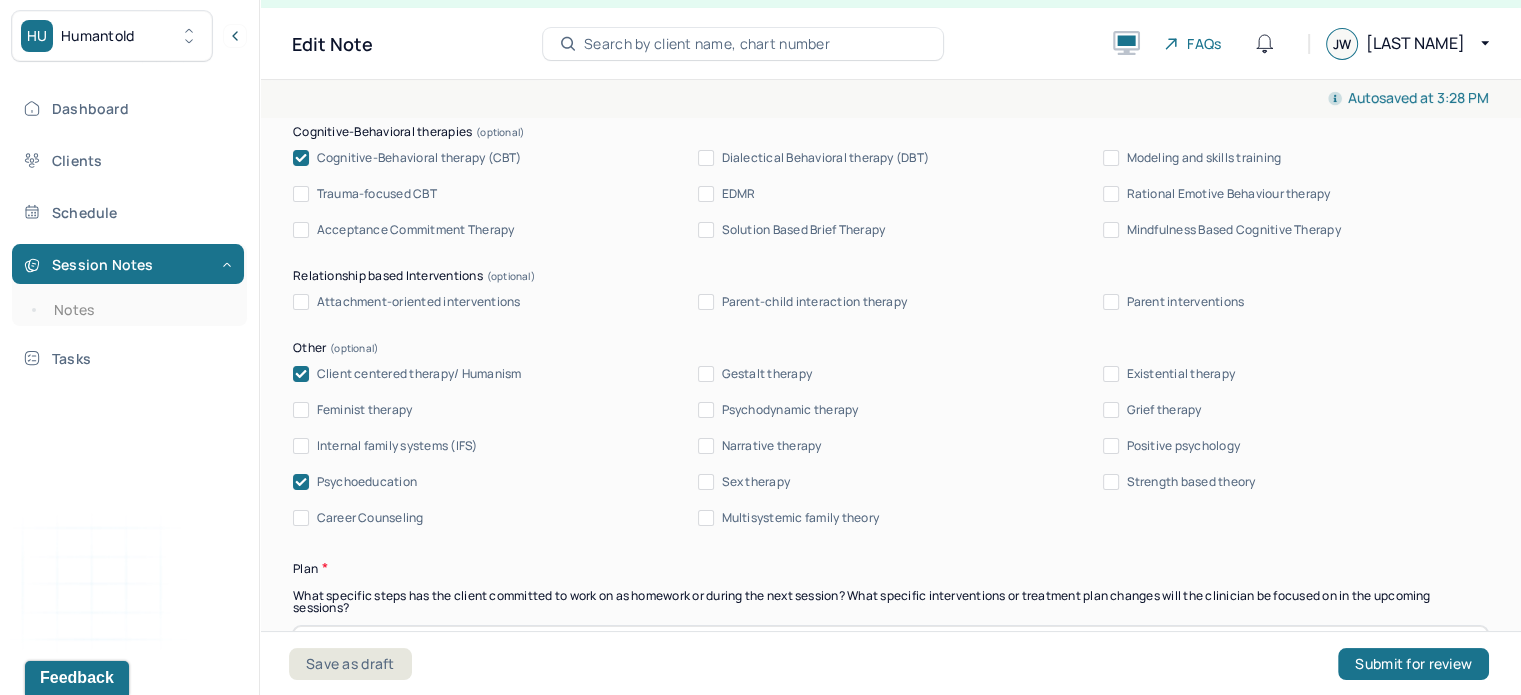 type on "Client and partner are managing symptoms of adjustment disorder and are trying to improve communication patterns. Conversation around engagement rings lead to deeper conversation about their recent communication and partner's hesitation to bring up concerns. Couple and clinician devised plan for next session and will re-center on goal of better understanding each other's emotional landscapes, in order to avoid tendency towards defensiveness or fixating on details." 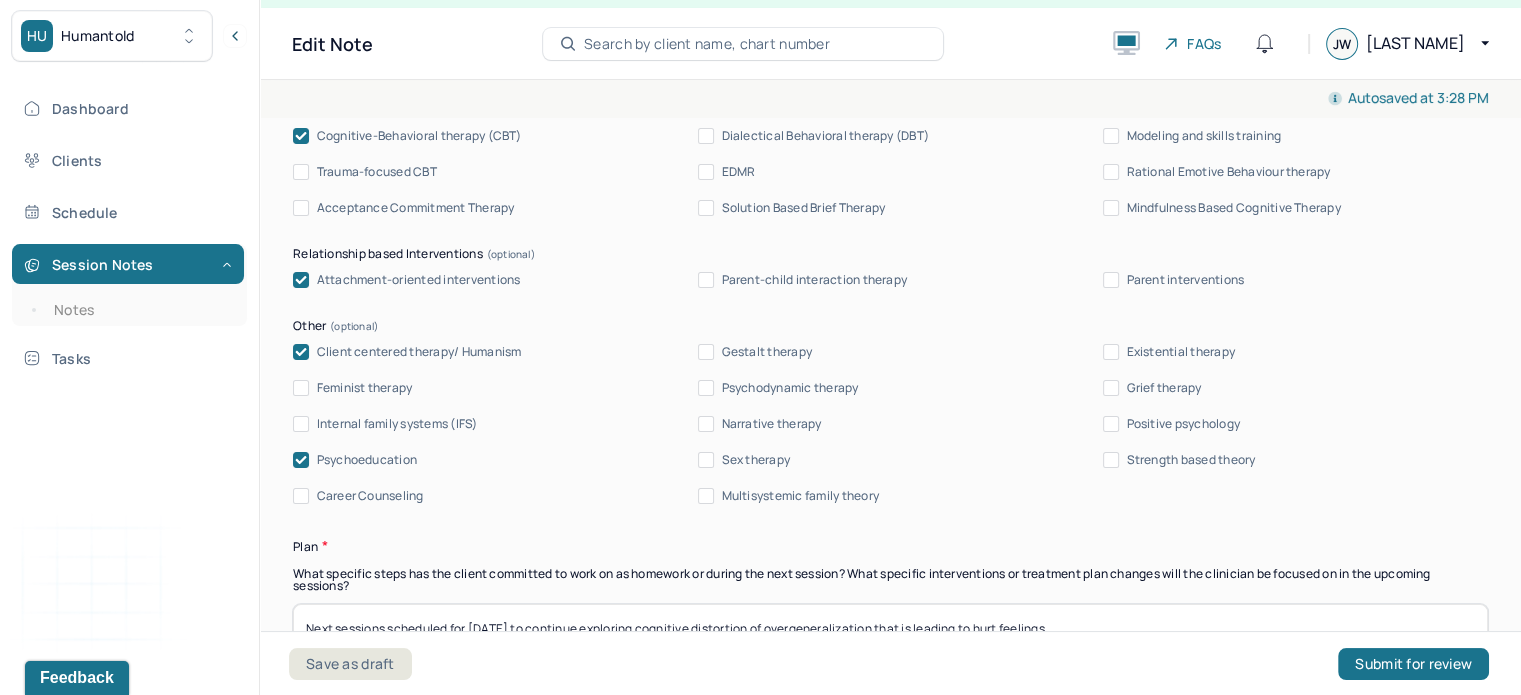 scroll, scrollTop: 2444, scrollLeft: 0, axis: vertical 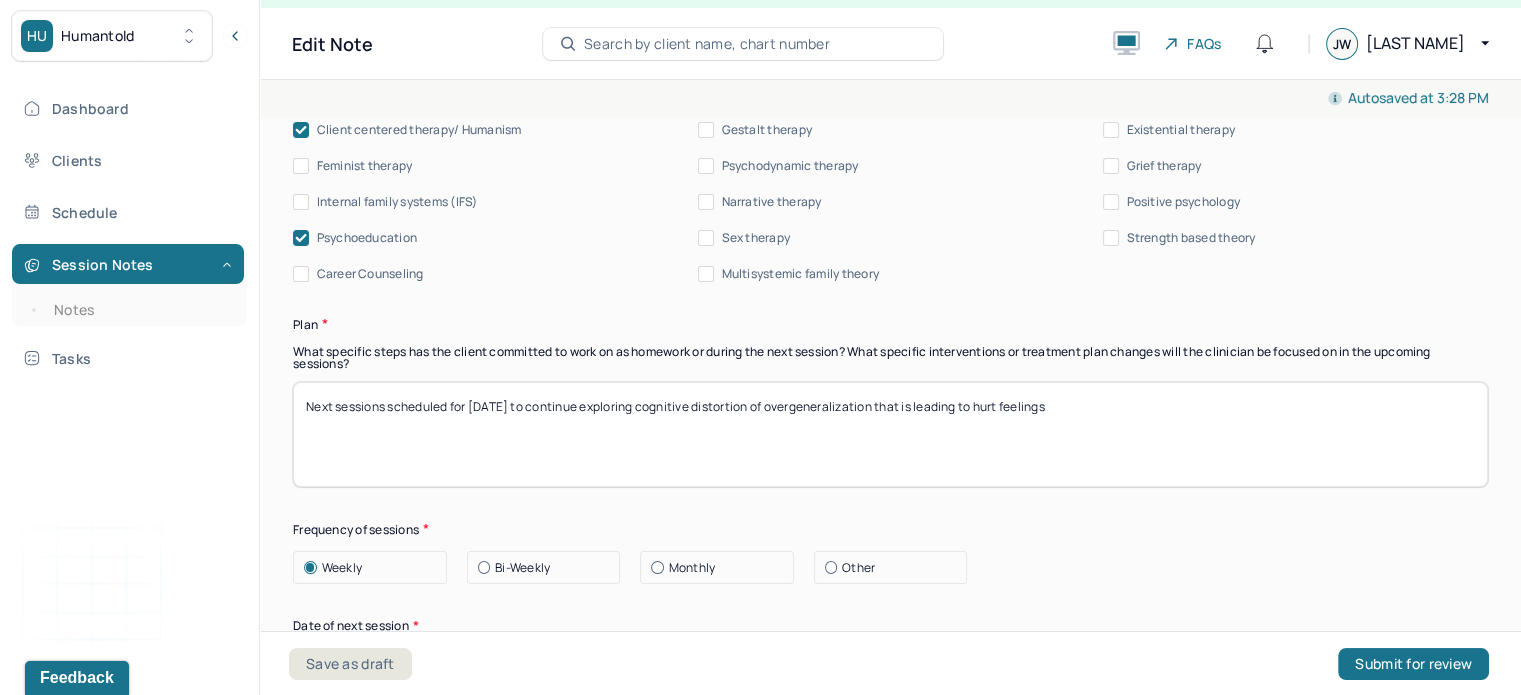 drag, startPoint x: 1112, startPoint y: 384, endPoint x: 480, endPoint y: 374, distance: 632.0791 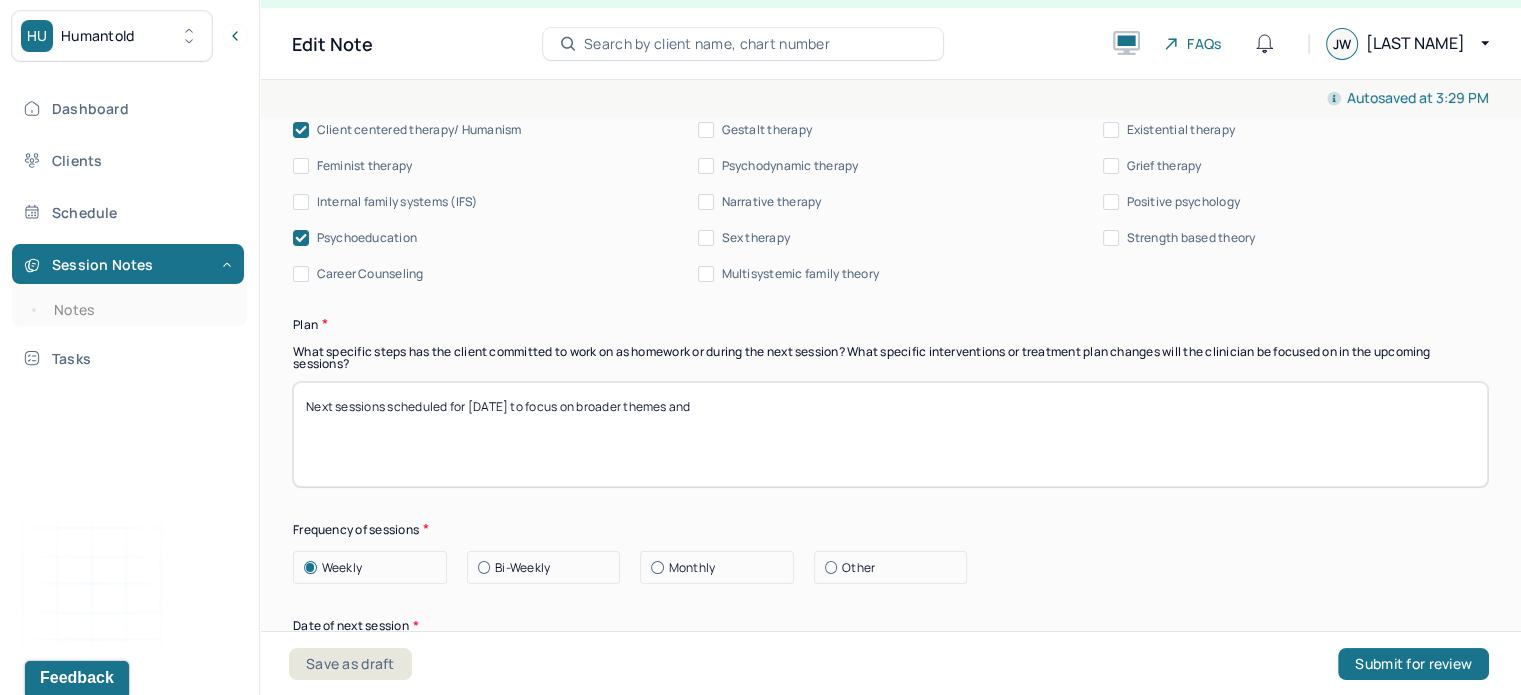 click on "Next sessions scheduled for 7/25 to focus on borader themes and" at bounding box center [890, 434] 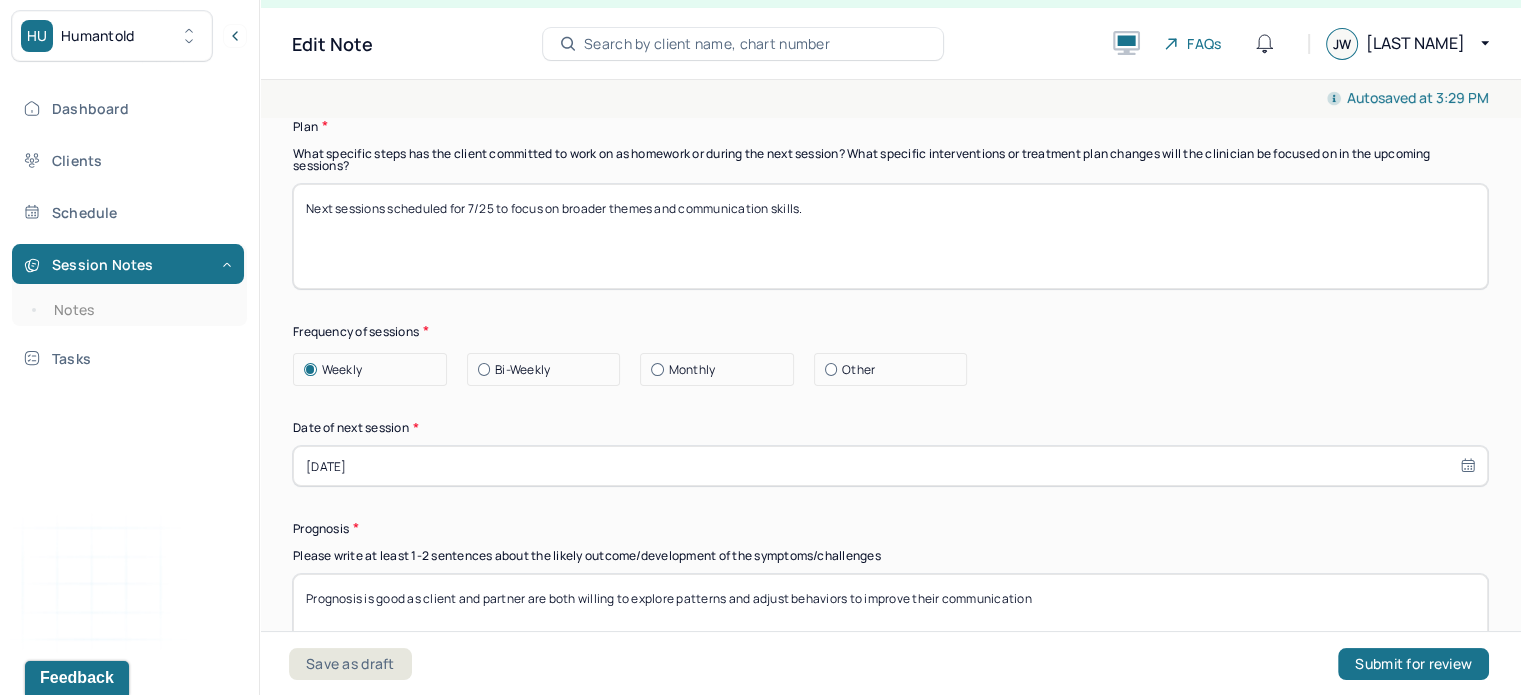 scroll, scrollTop: 2644, scrollLeft: 0, axis: vertical 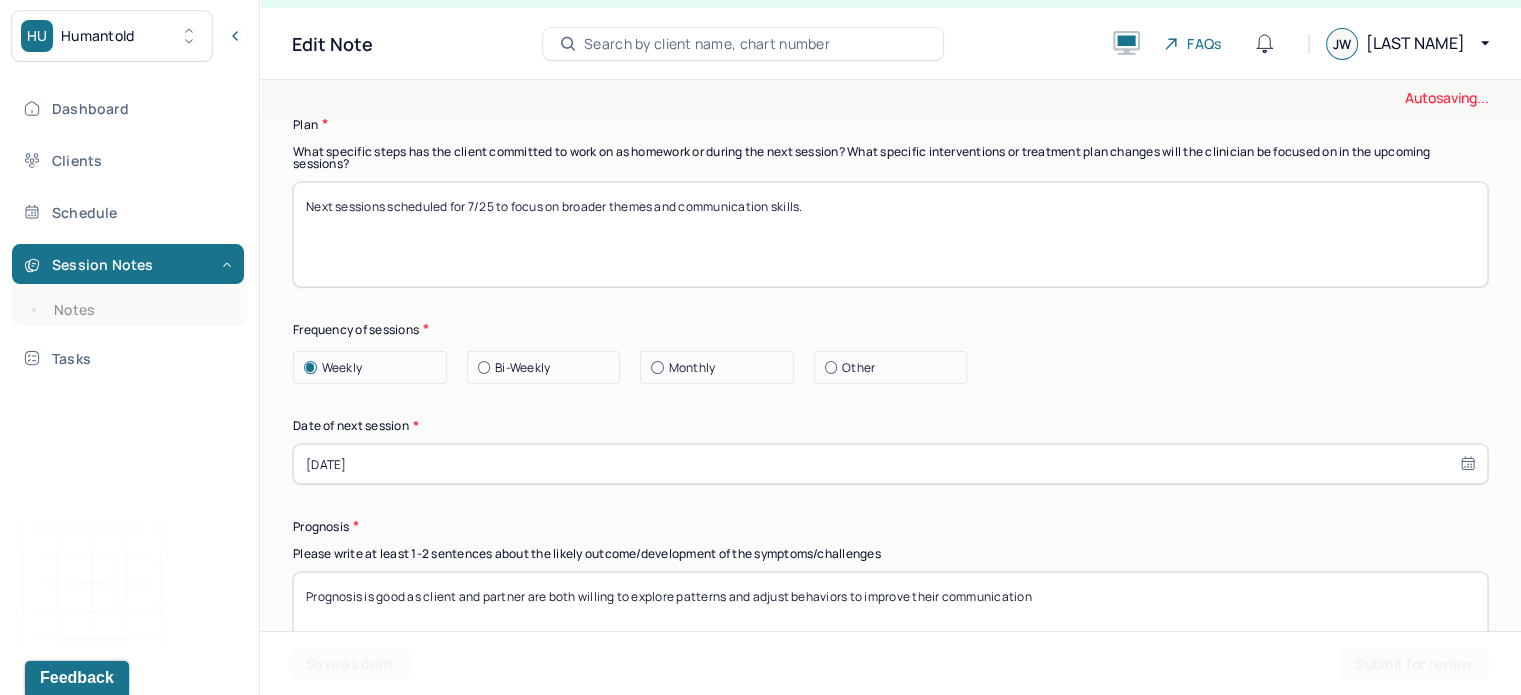 type on "Next sessions scheduled for 7/25 to focus on broader themes and communication skills." 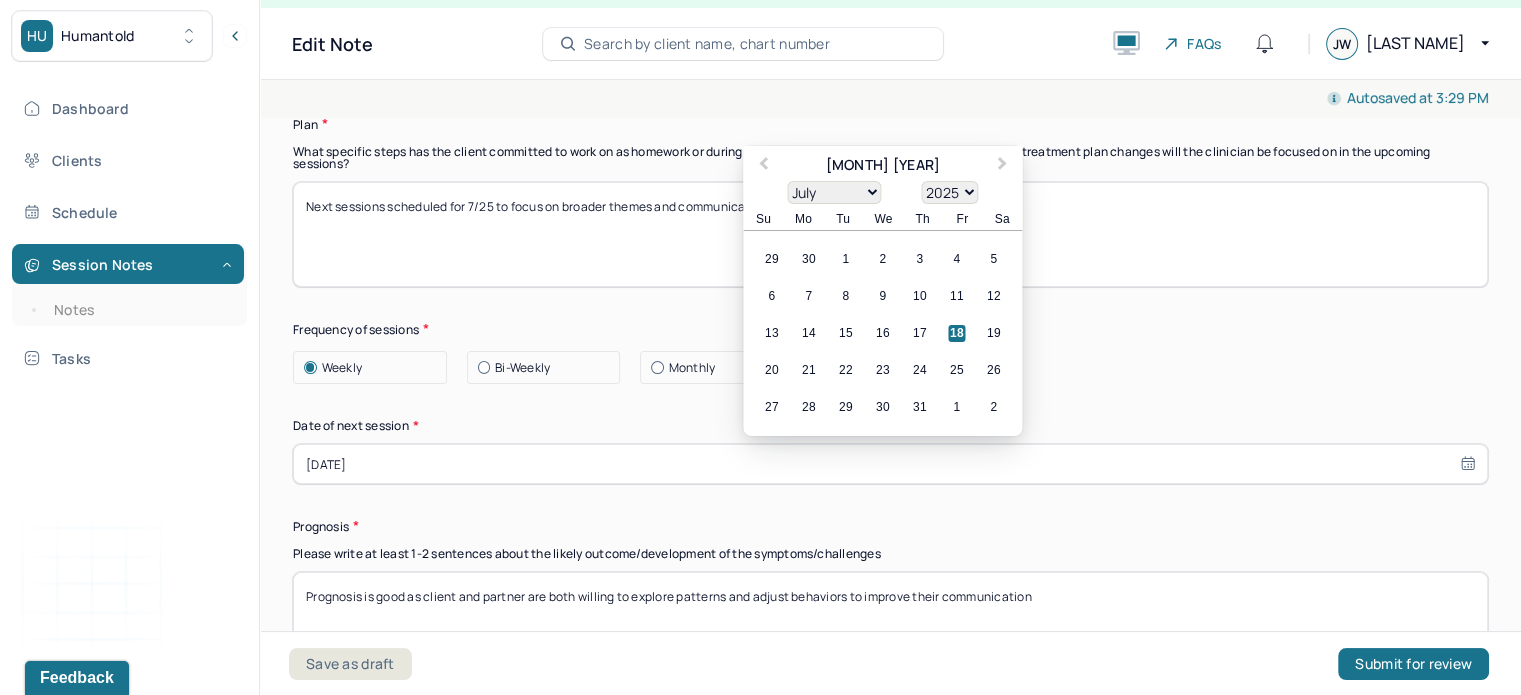 click on "20 21 22 23 24 25 26" at bounding box center [882, 369] 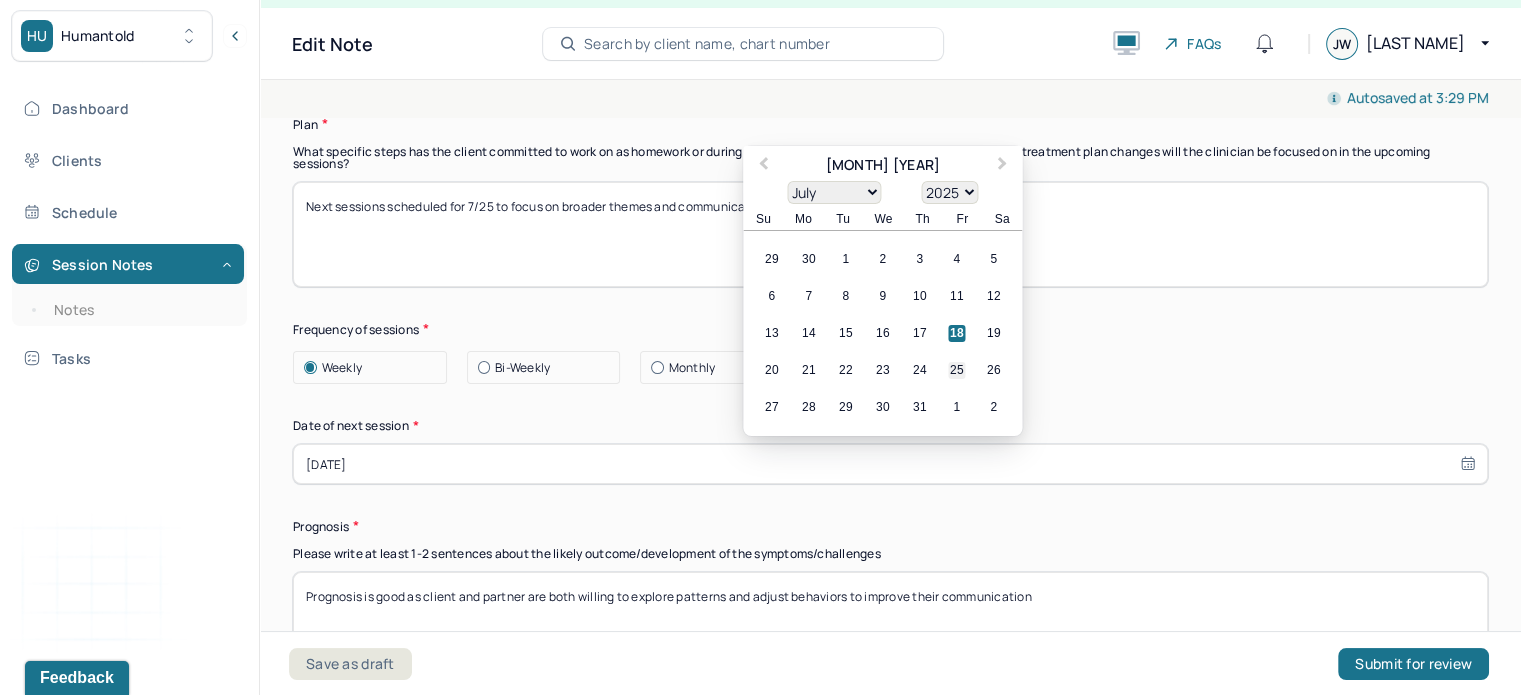 click on "25" at bounding box center [956, 369] 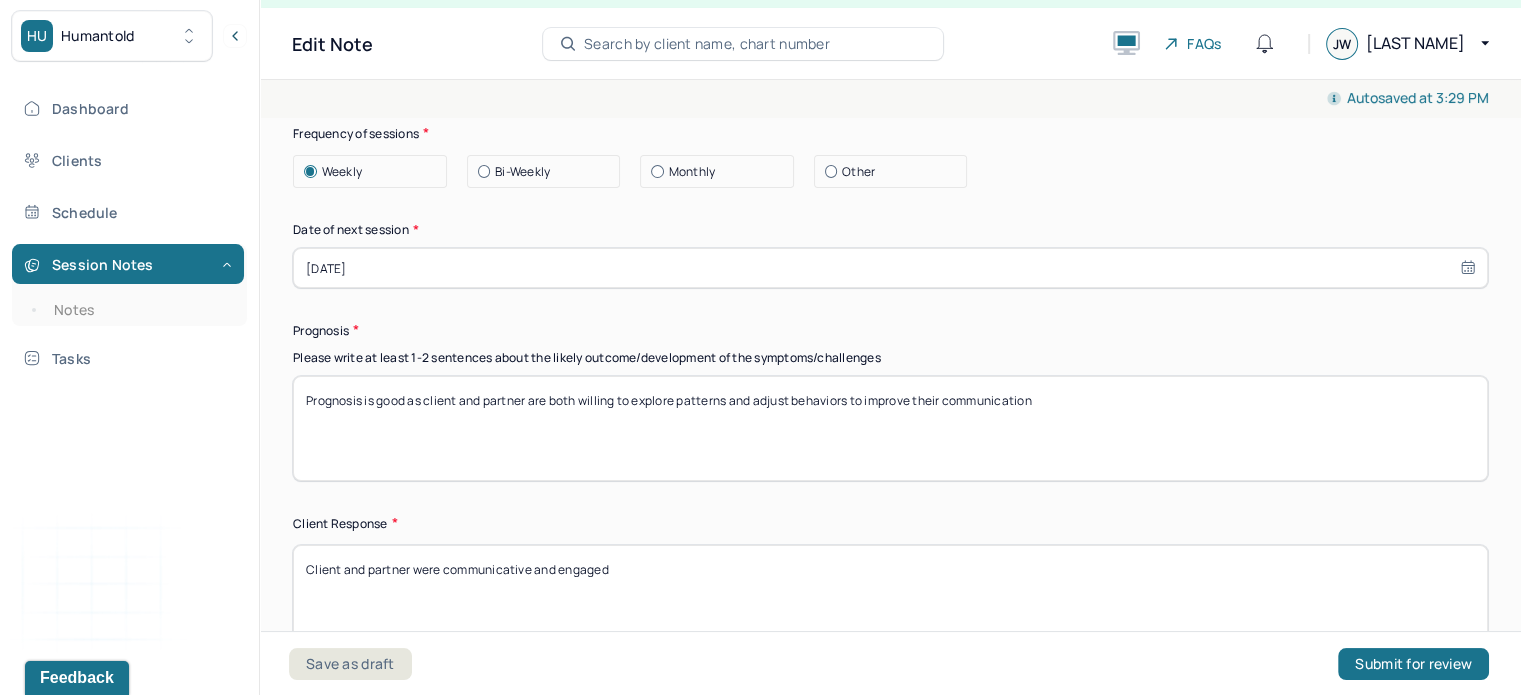 scroll, scrollTop: 2908, scrollLeft: 0, axis: vertical 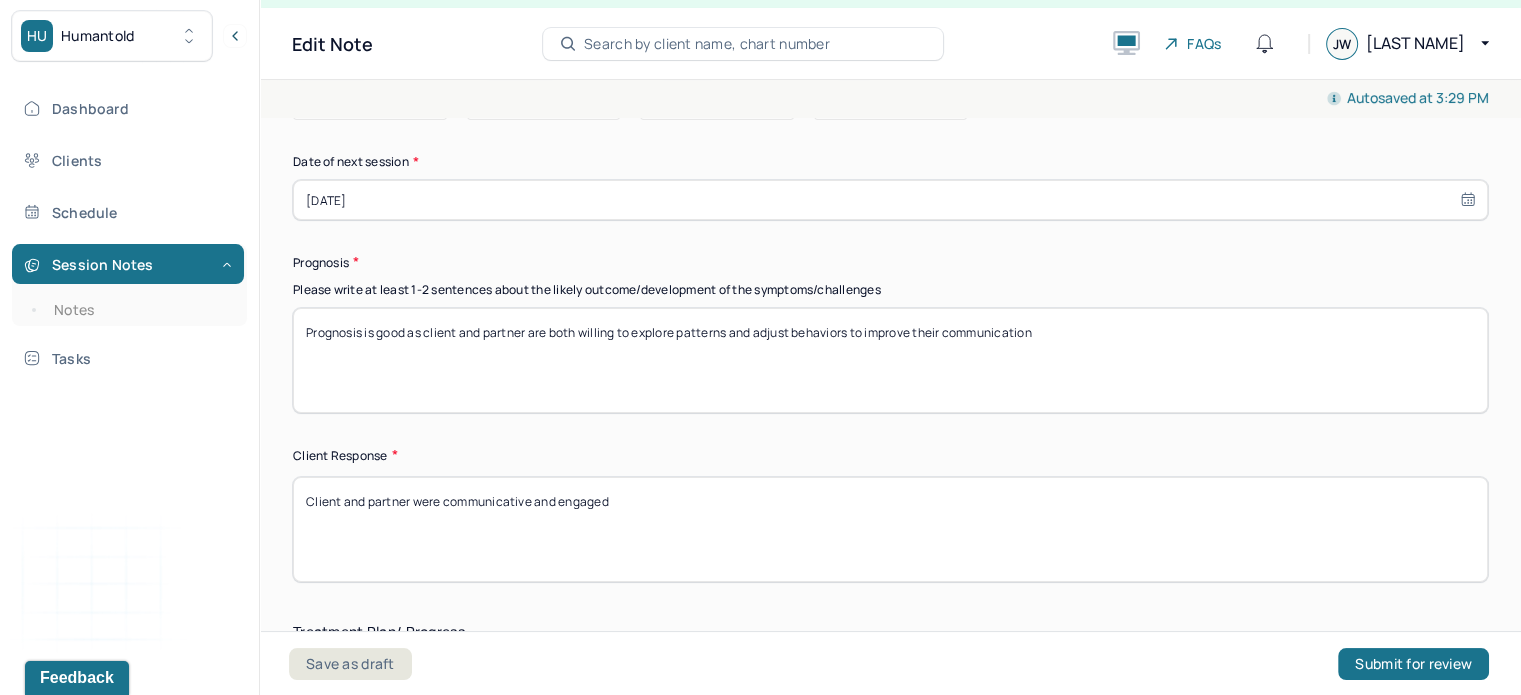 drag, startPoint x: 1116, startPoint y: 309, endPoint x: 432, endPoint y: 292, distance: 684.21124 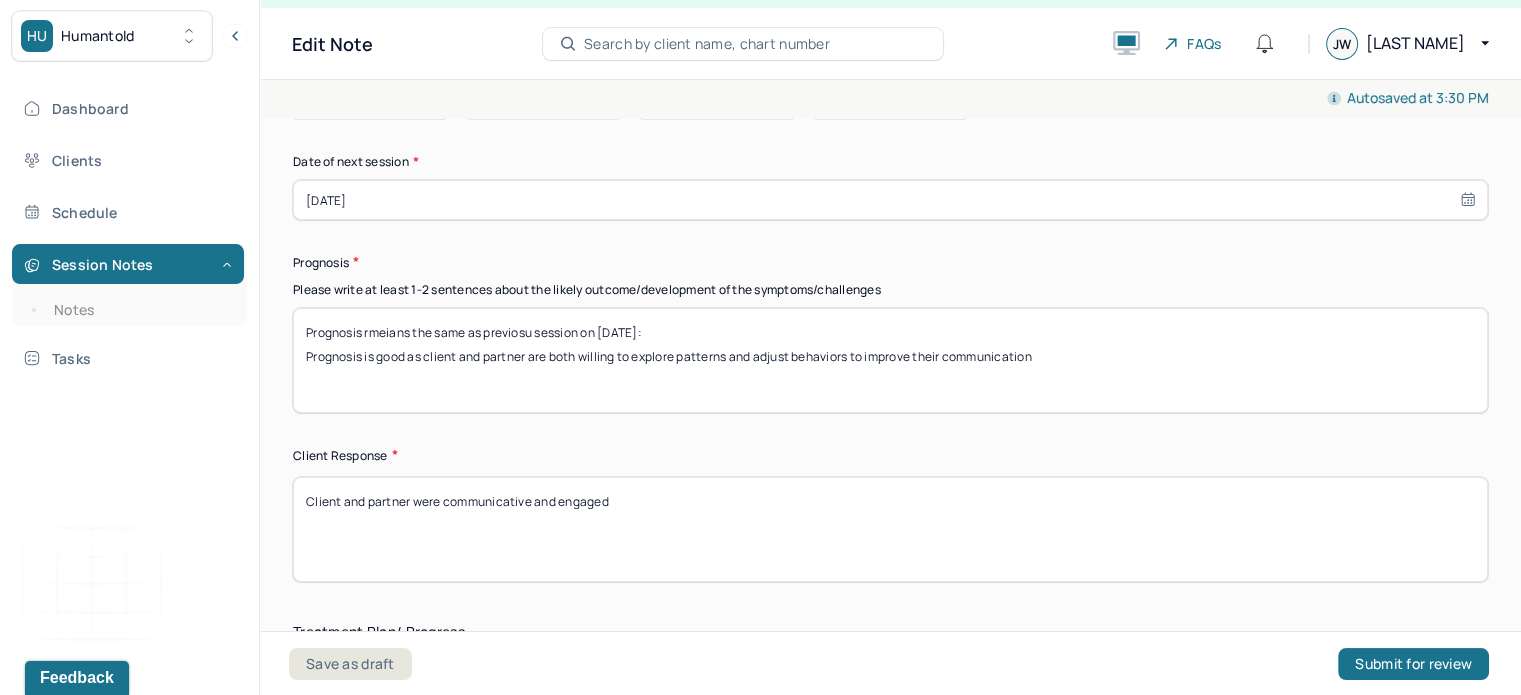 click on "Prognosis rmeians the same as previosu session on [DATE]:
Prognosis is good as client and partner are both willing to explore patterns and adjust behaviors to improve their communication" at bounding box center [890, 360] 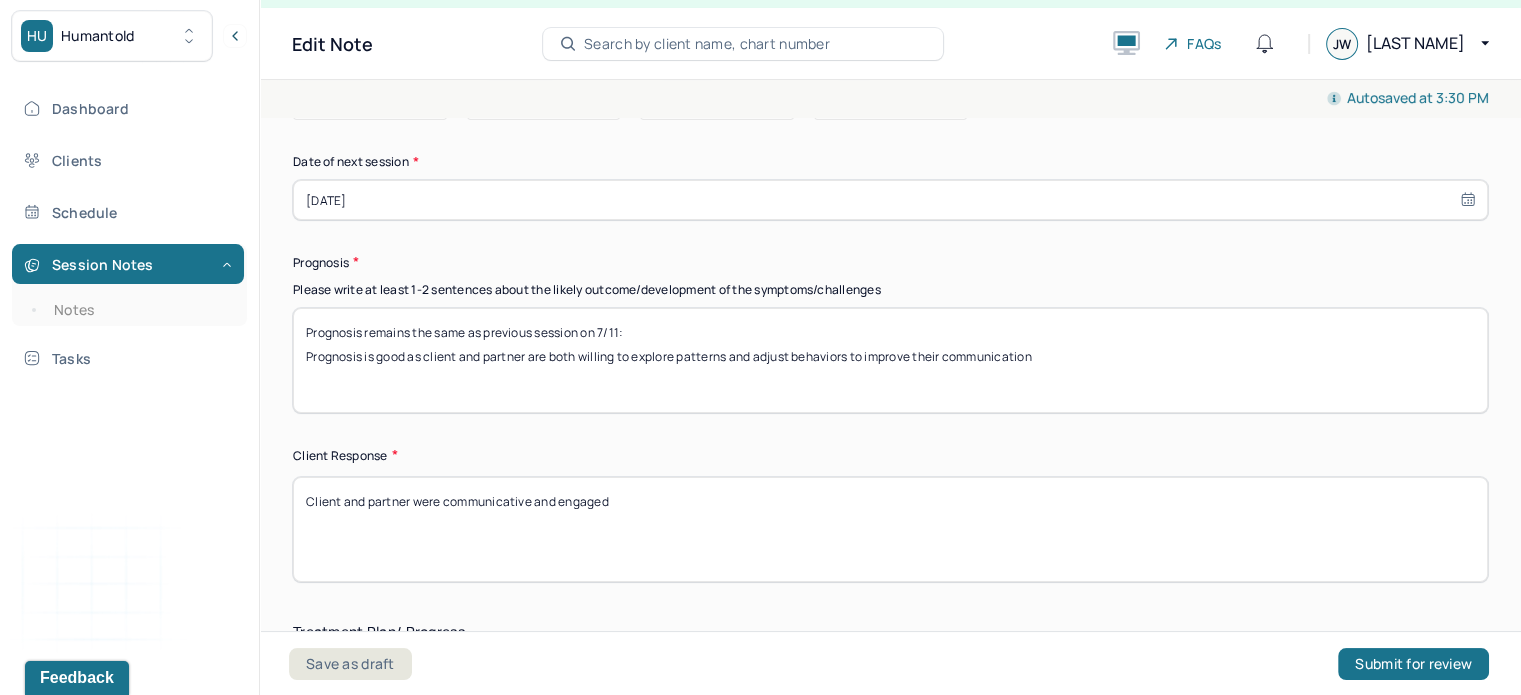 type on "Prognosis remains the same as previous session on 7/11:
Prognosis is good as client and partner are both willing to explore patterns and adjust behaviors to improve their communication" 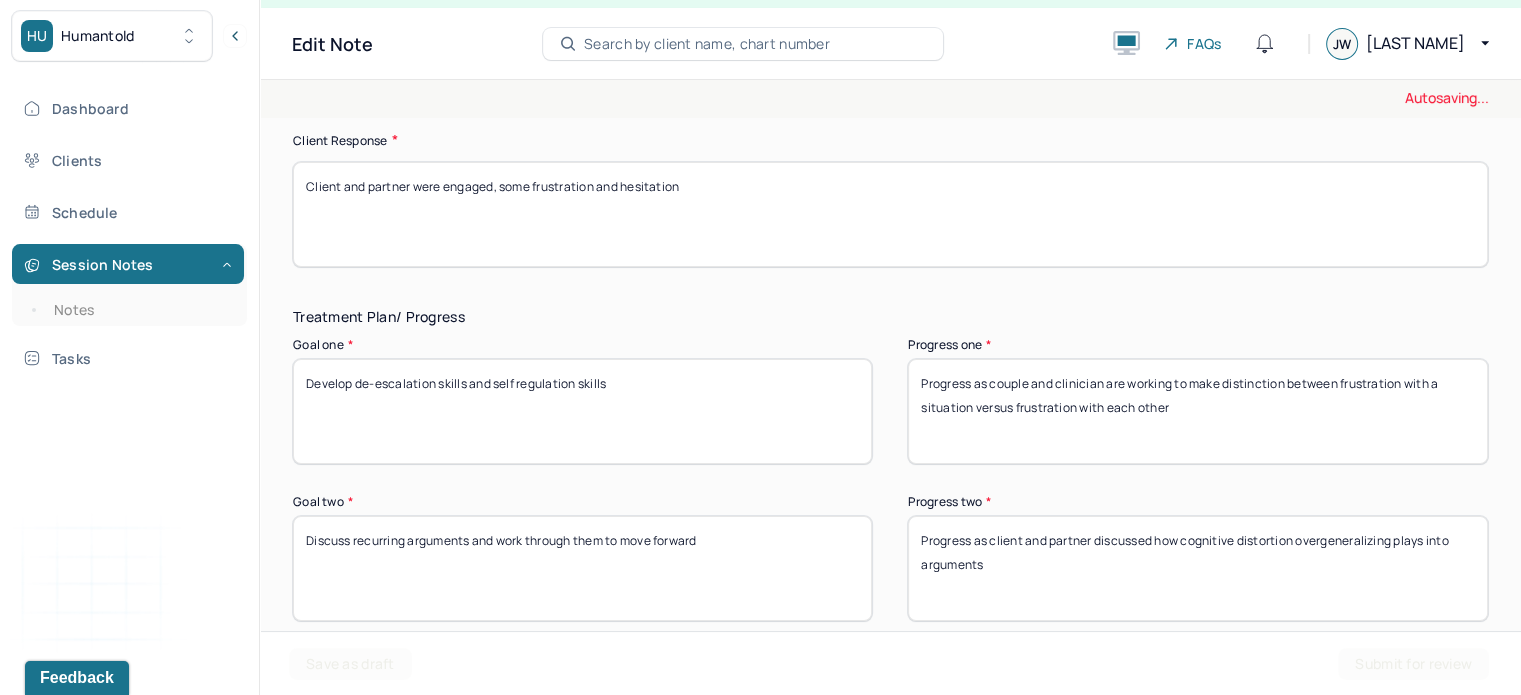 scroll, scrollTop: 3296, scrollLeft: 0, axis: vertical 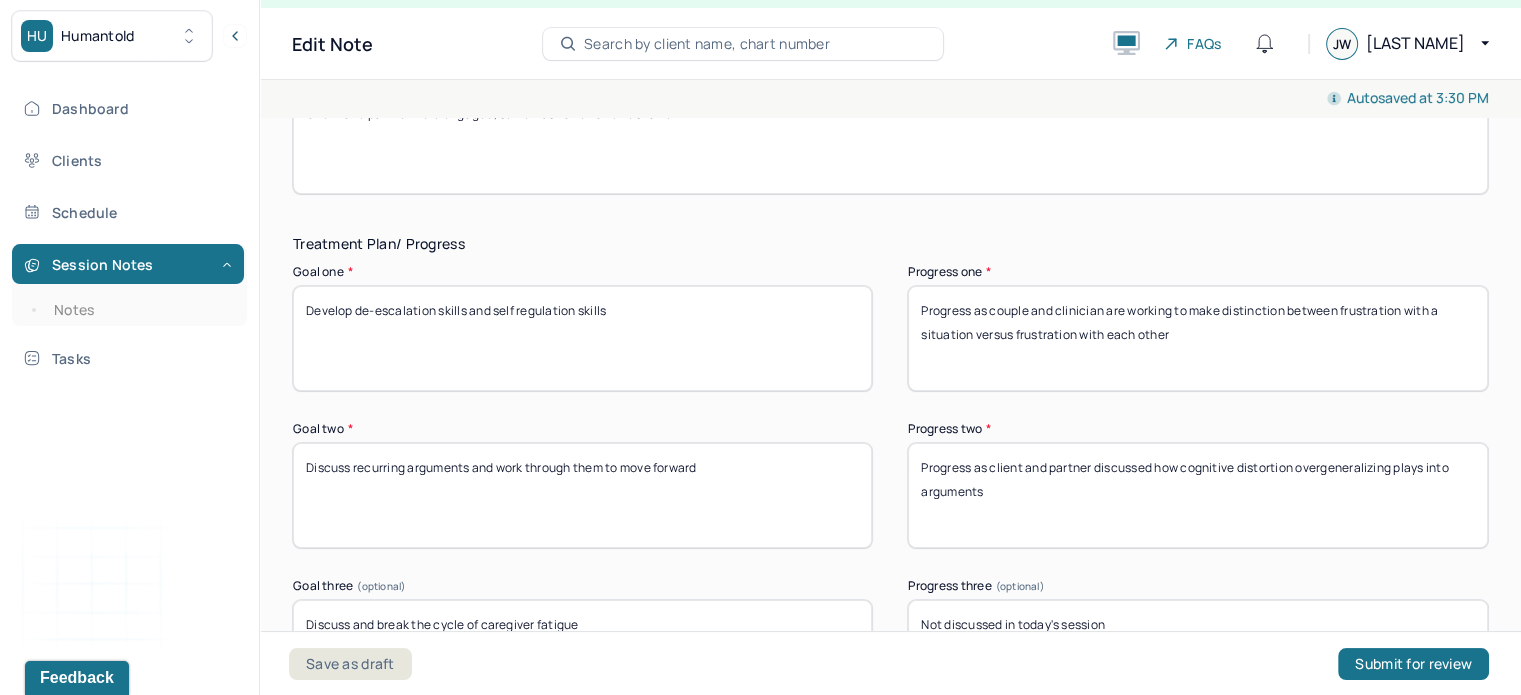 type on "Client and partner were engaged, some frustration and hesitation" 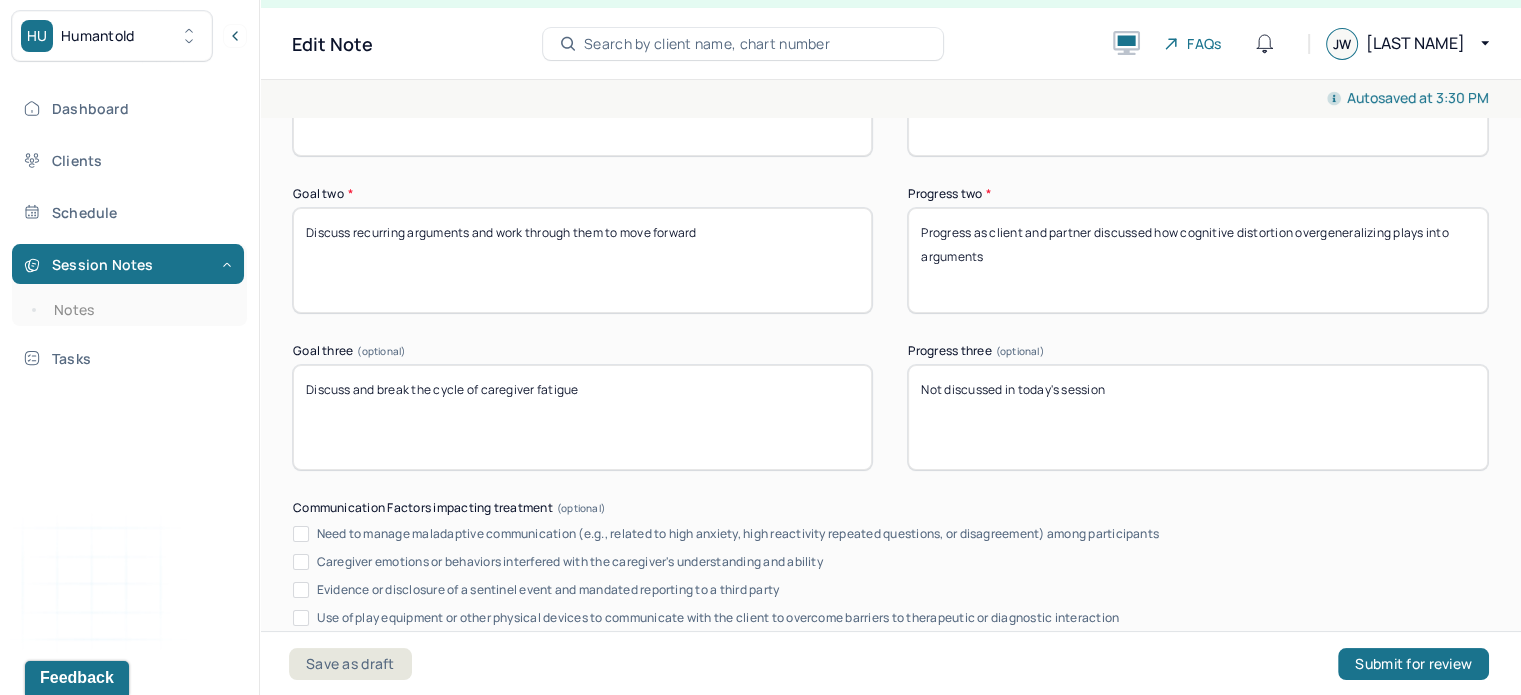 scroll, scrollTop: 3532, scrollLeft: 0, axis: vertical 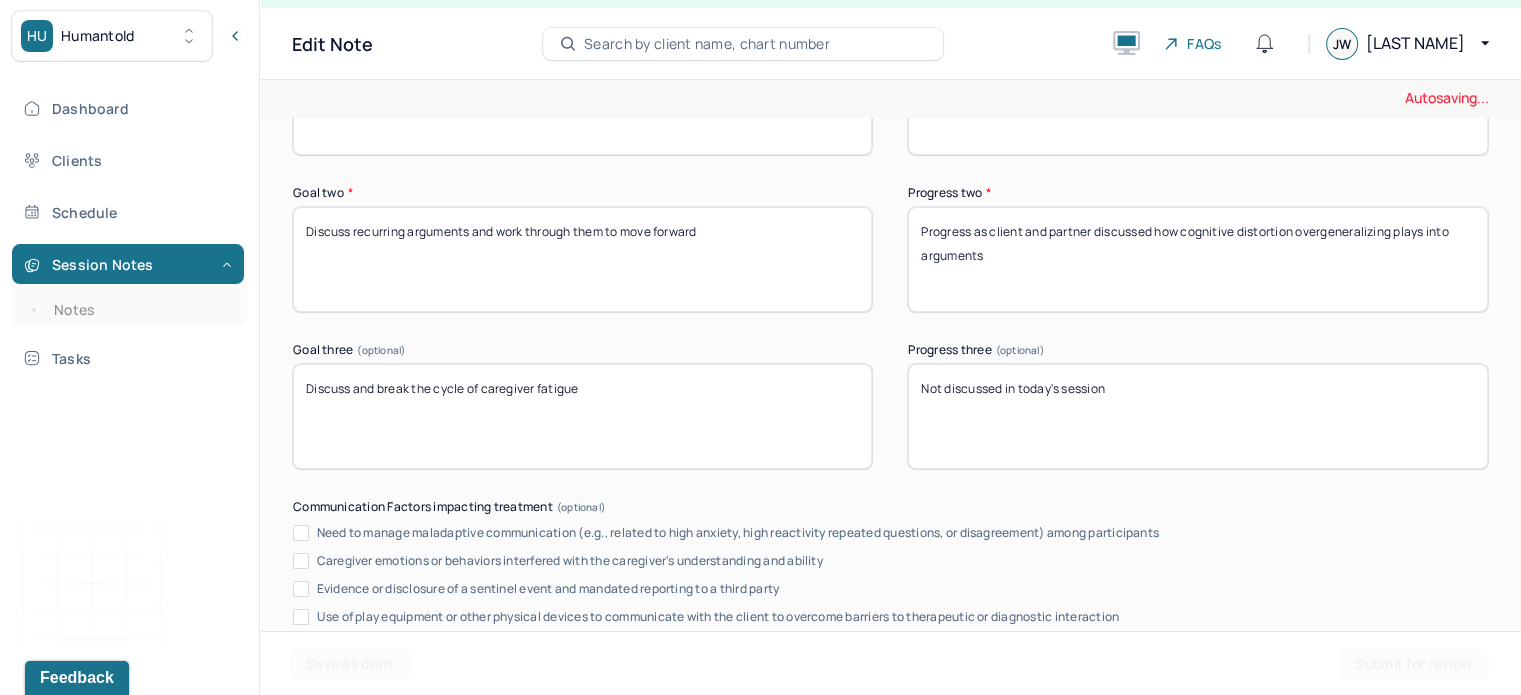 type on "Next session will focus more on slowing down communication about activating topics" 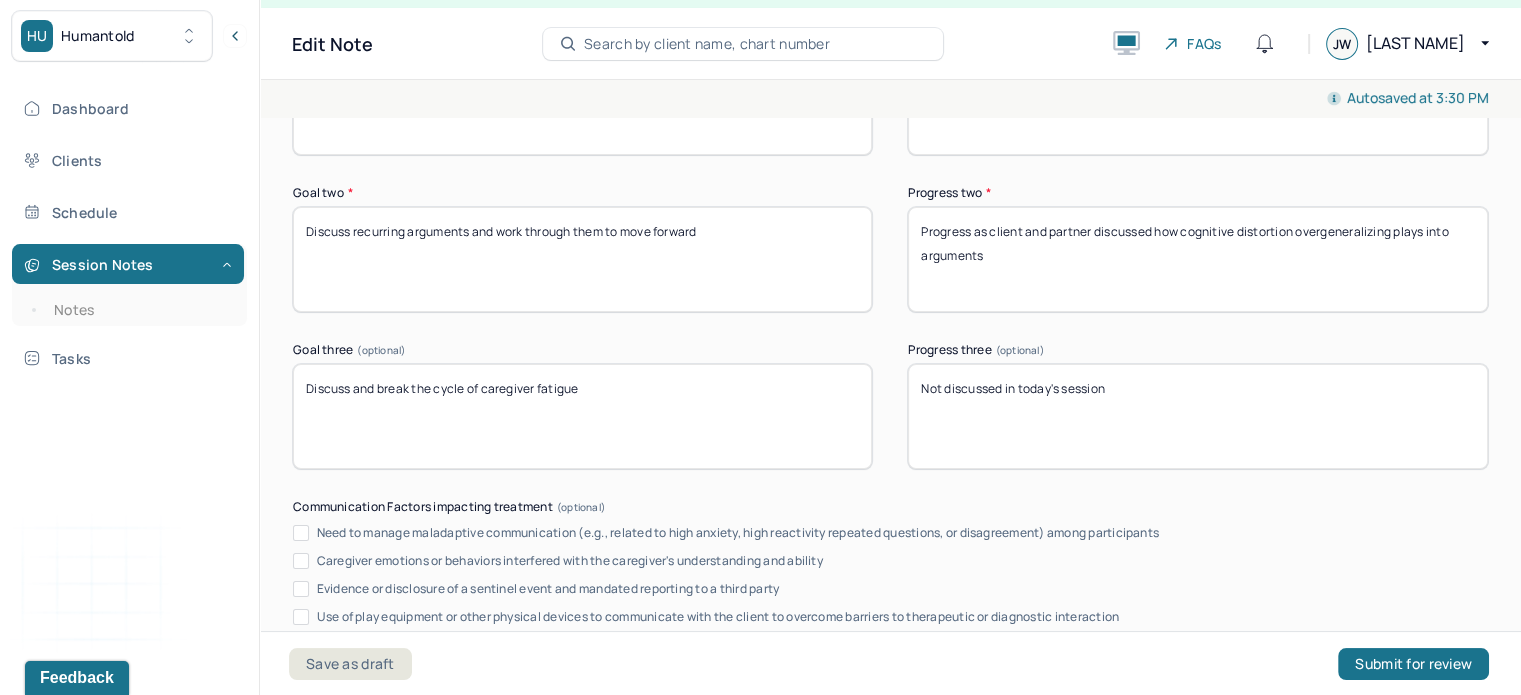 drag, startPoint x: 1053, startPoint y: 251, endPoint x: 868, endPoint y: 200, distance: 191.90102 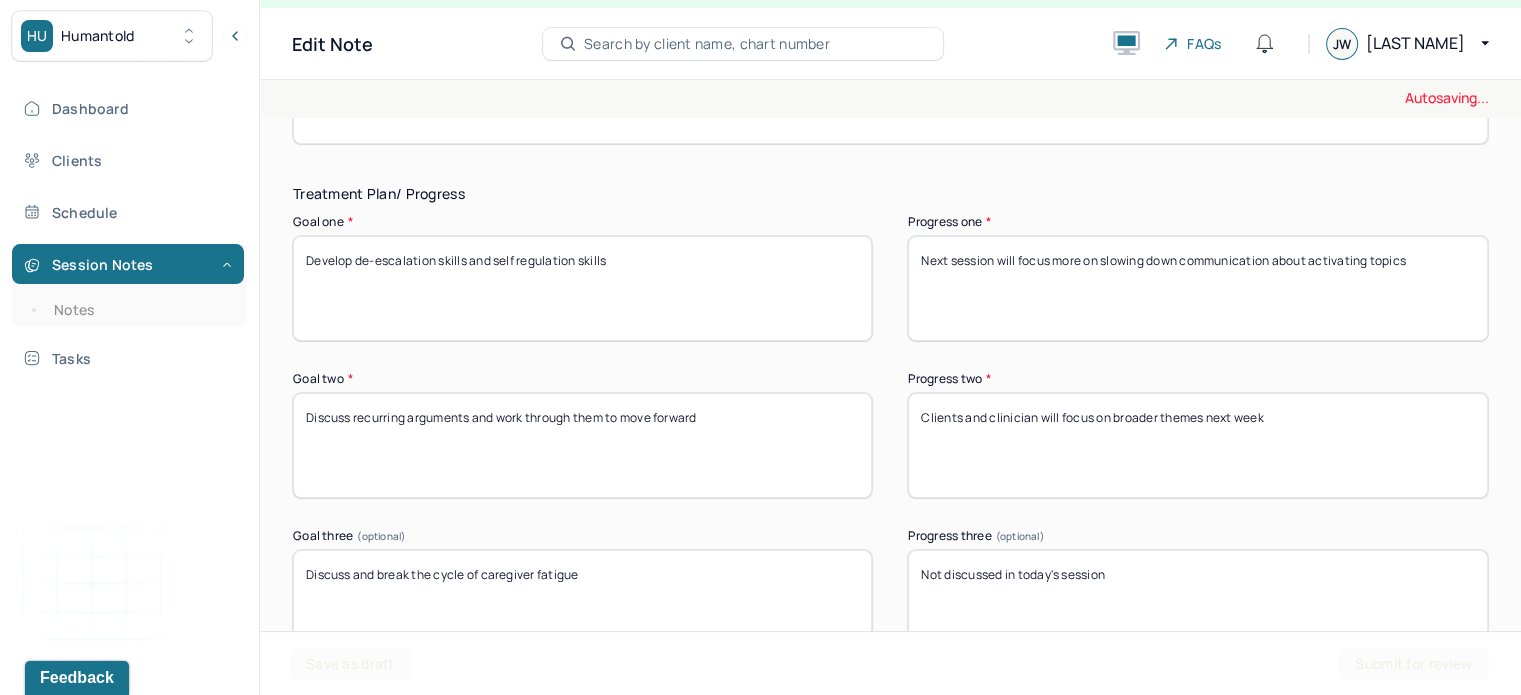 scroll, scrollTop: 4004, scrollLeft: 0, axis: vertical 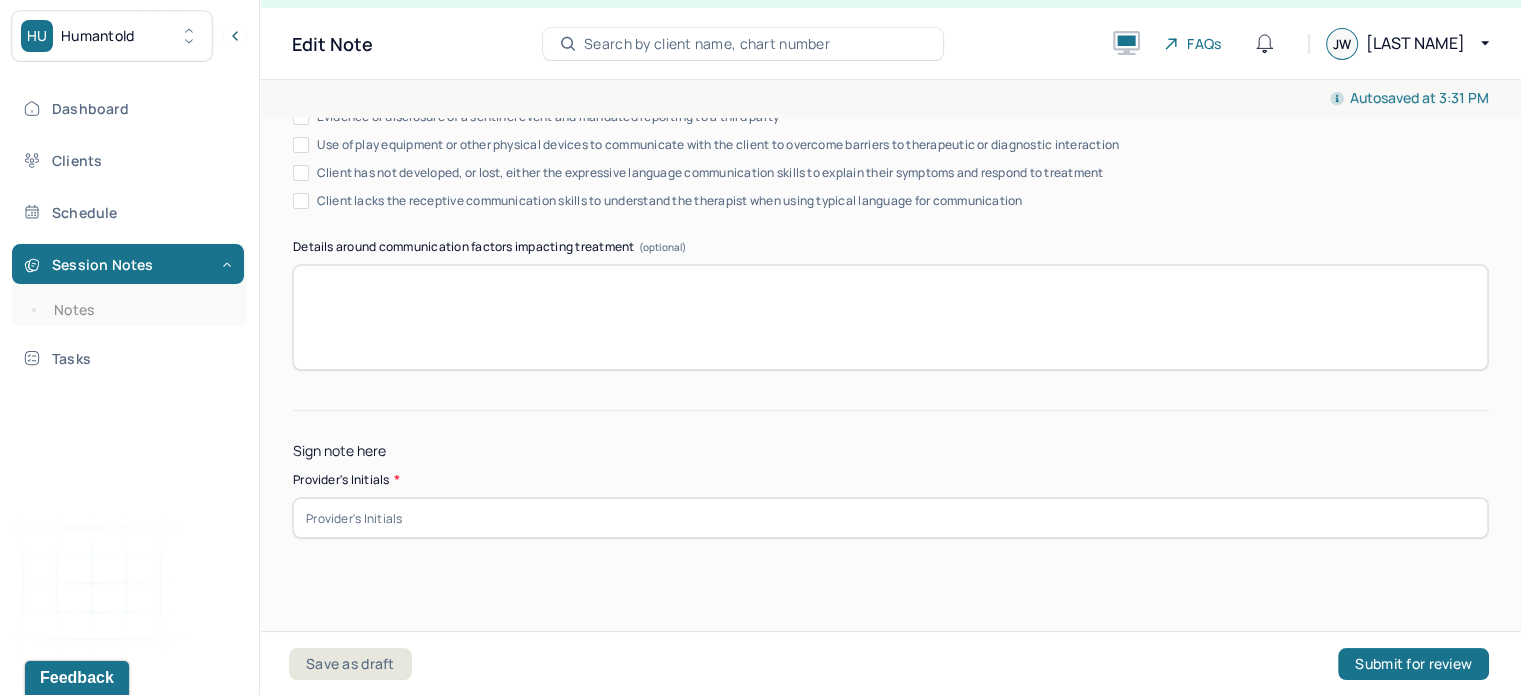 type on "Clients and clinician will focus on broader themes next week" 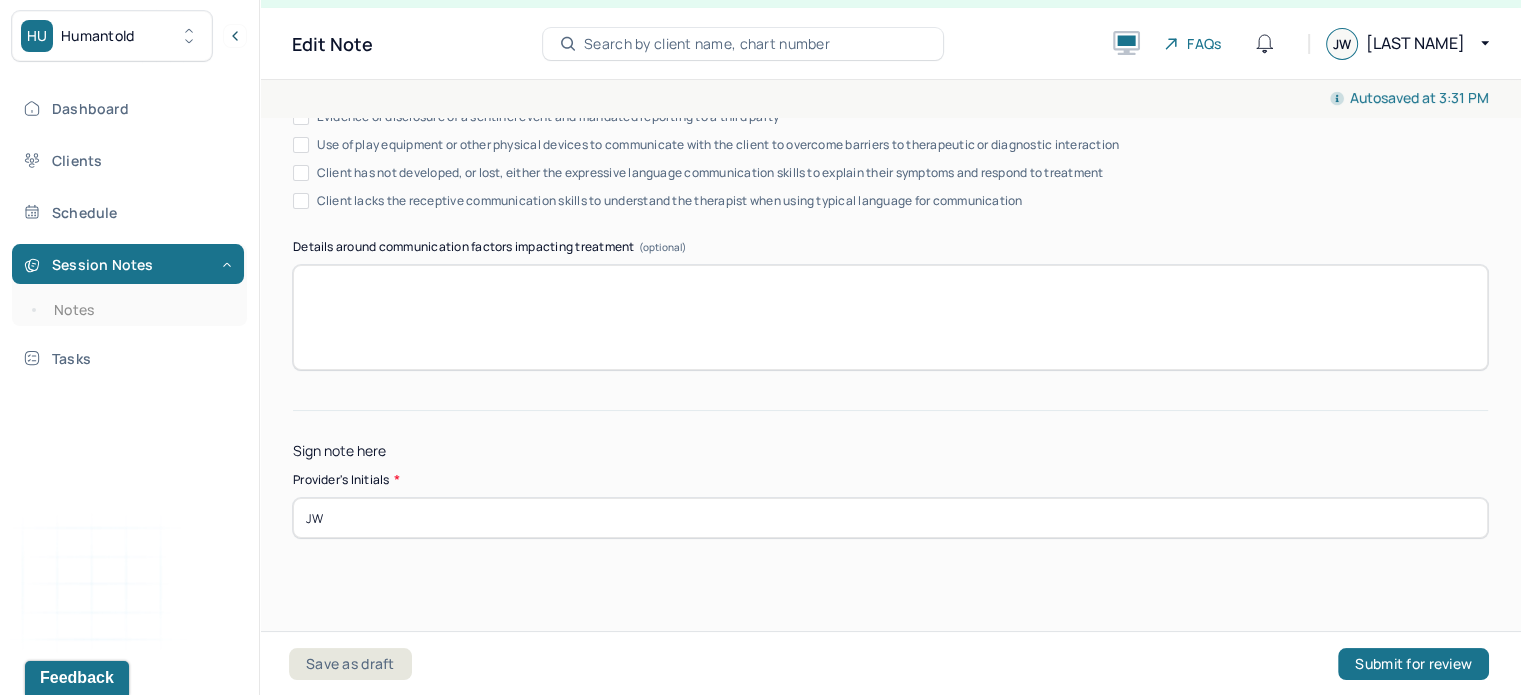 type on "JW" 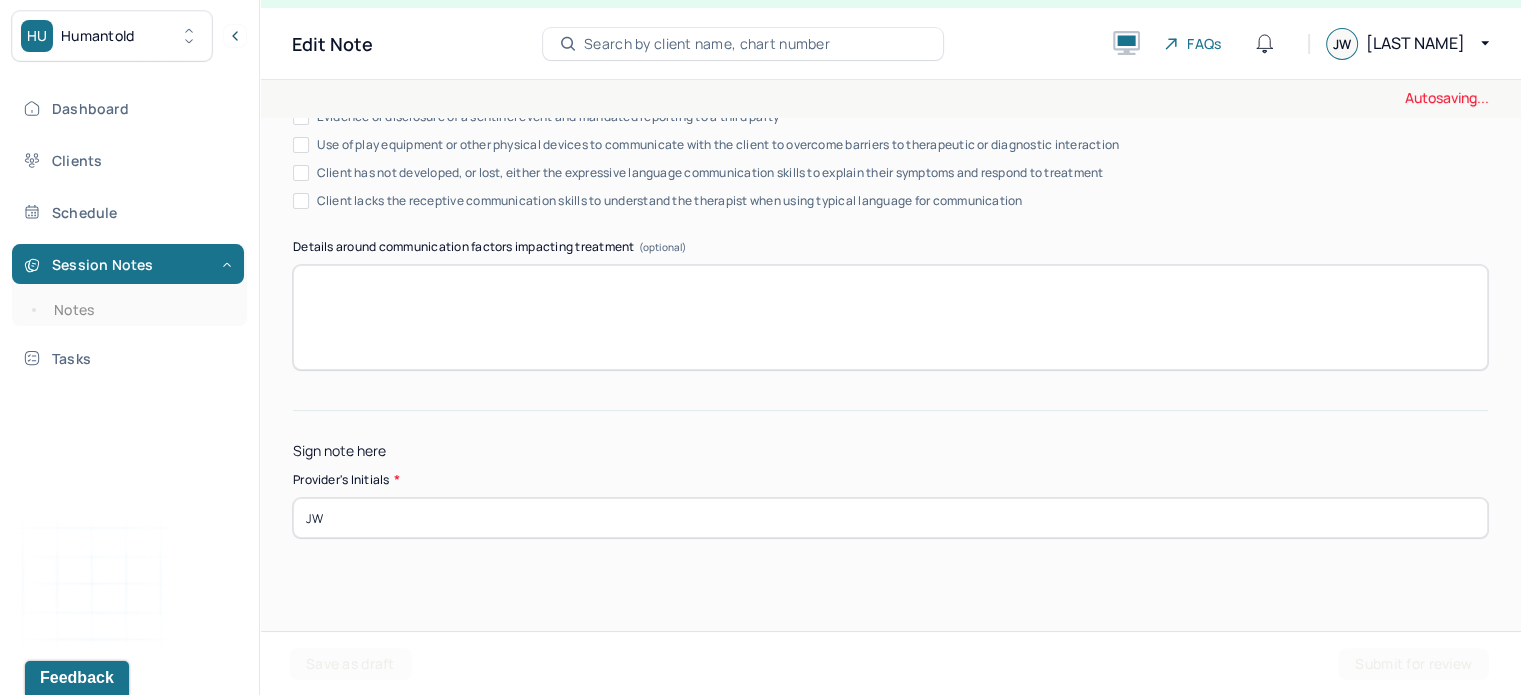 click on "Sign note here Provider's Initials * [INITIALS]" at bounding box center (890, 474) 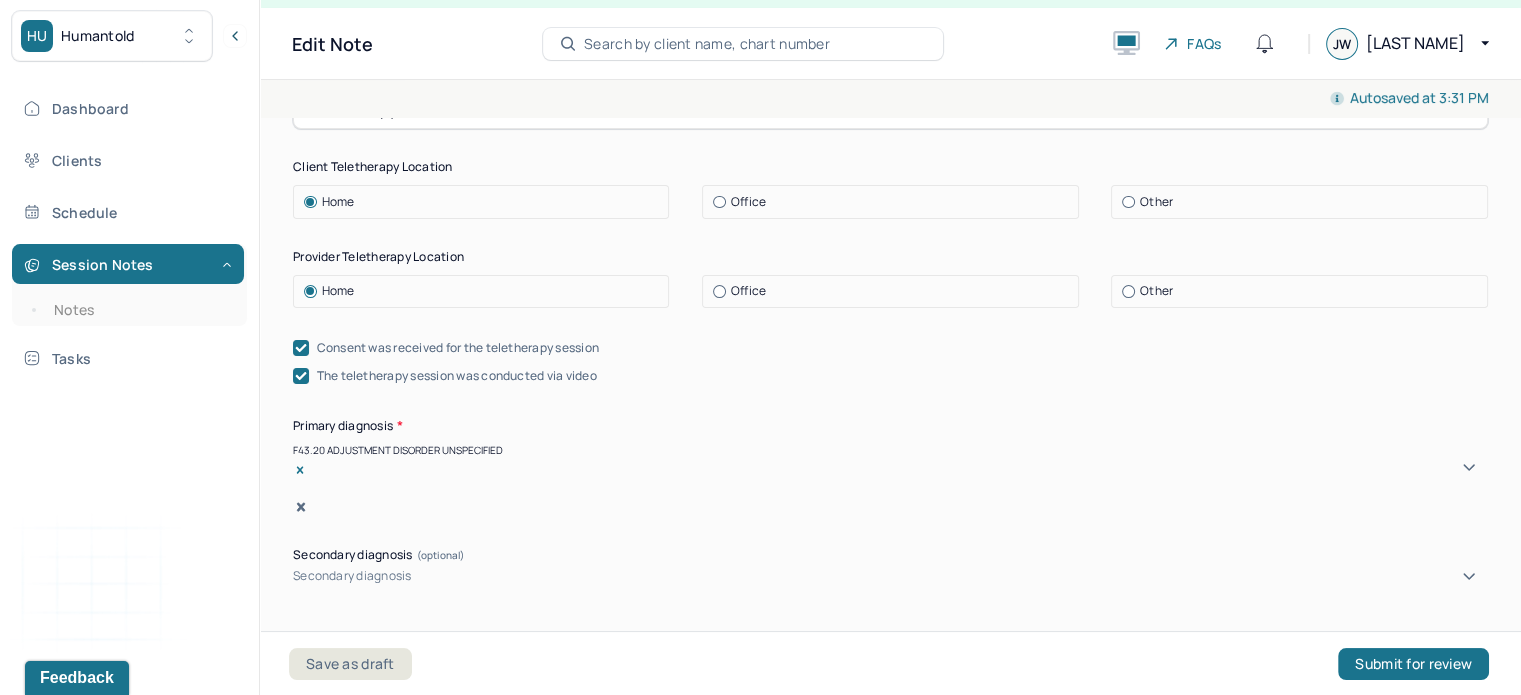 scroll, scrollTop: 0, scrollLeft: 0, axis: both 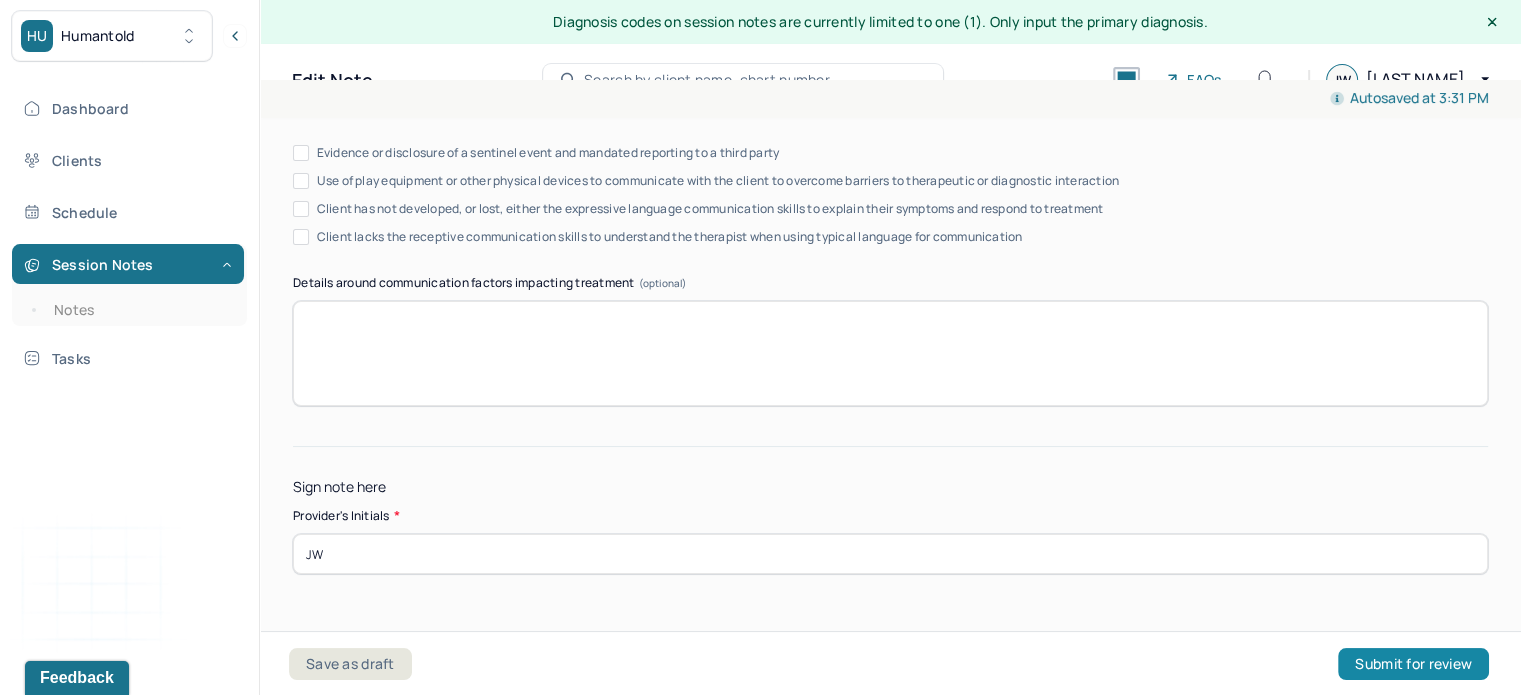 click on "Submit for review" at bounding box center (1413, 664) 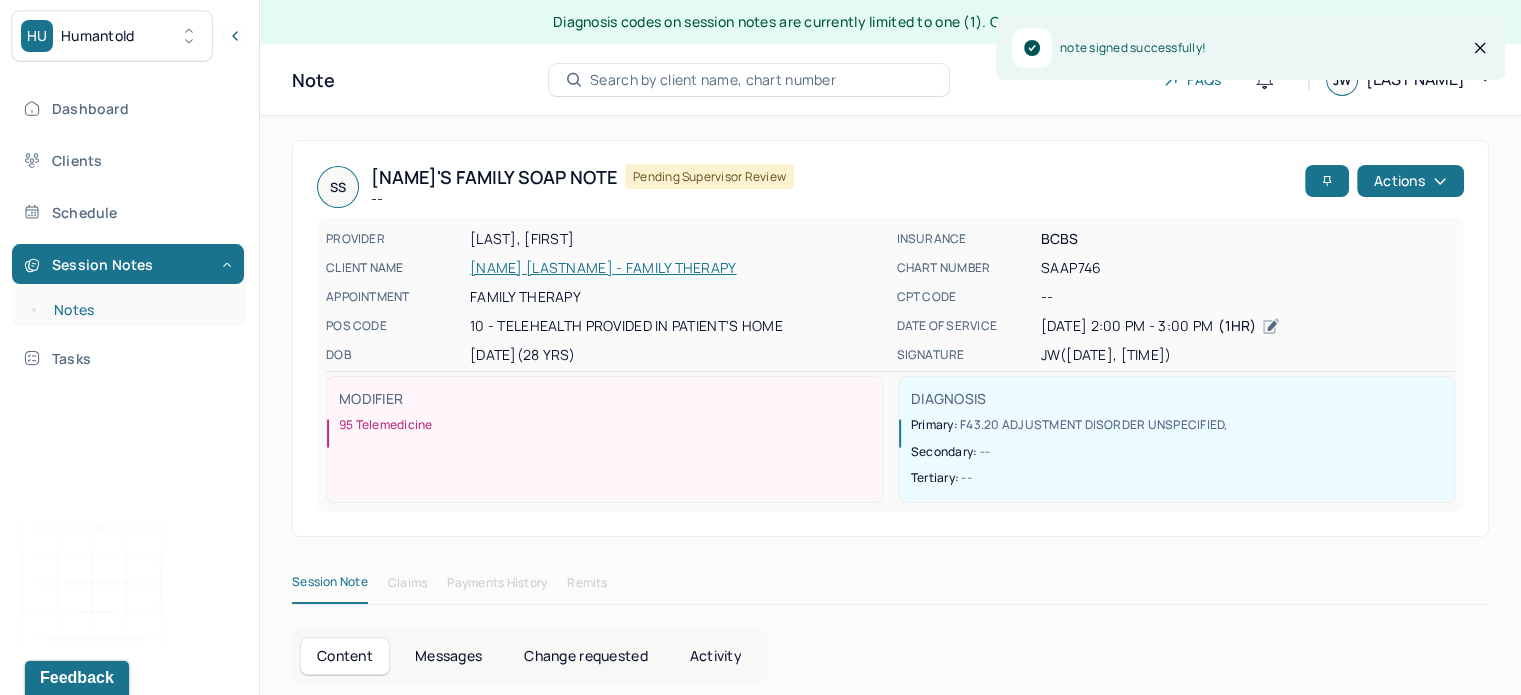 click on "Notes" at bounding box center [139, 310] 